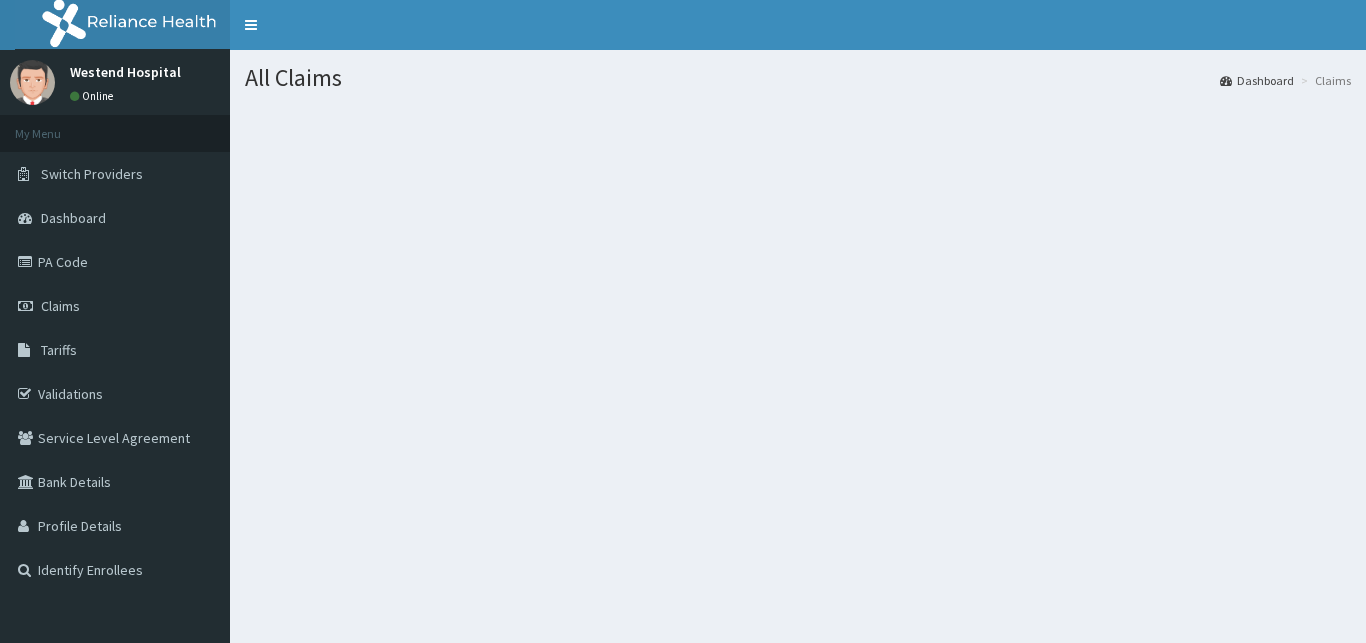 scroll, scrollTop: 0, scrollLeft: 0, axis: both 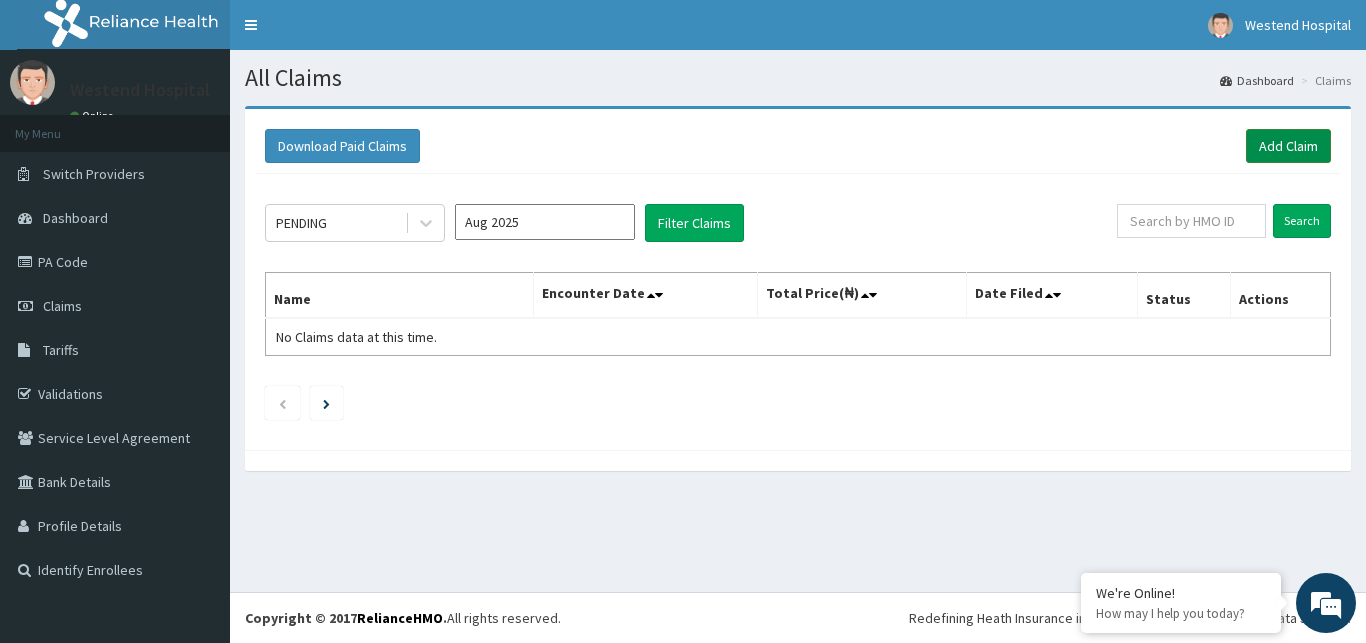 click on "Add Claim" at bounding box center (1288, 146) 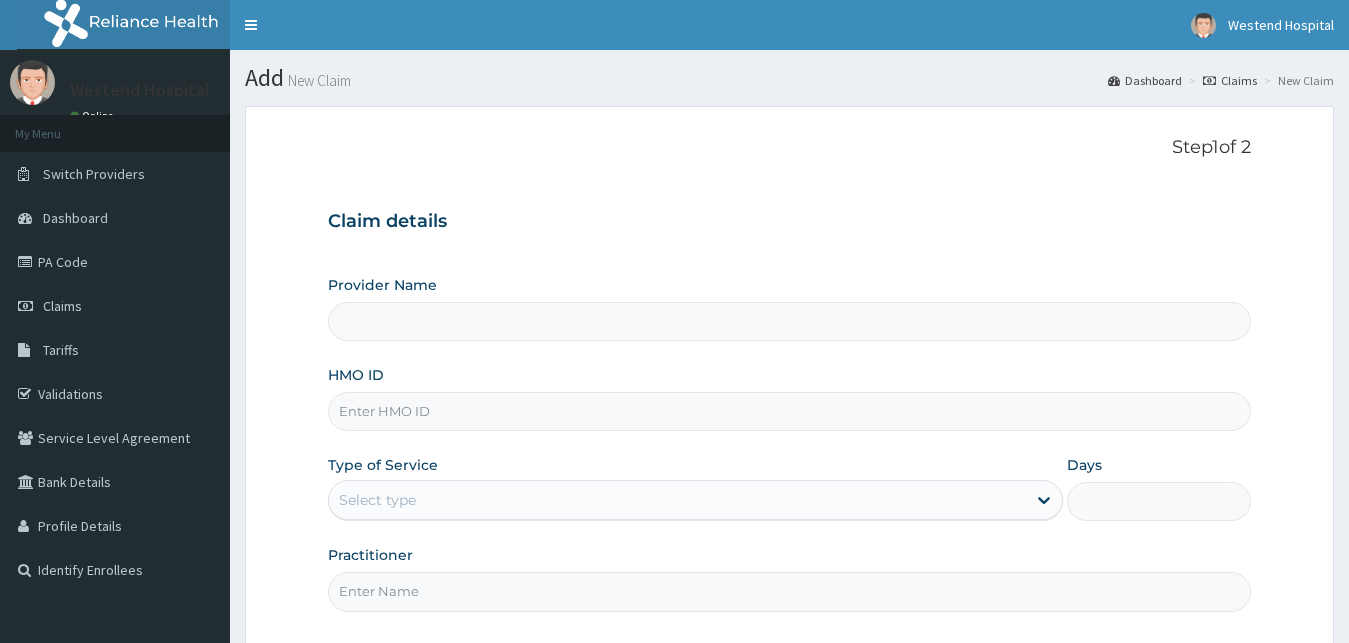 scroll, scrollTop: 0, scrollLeft: 0, axis: both 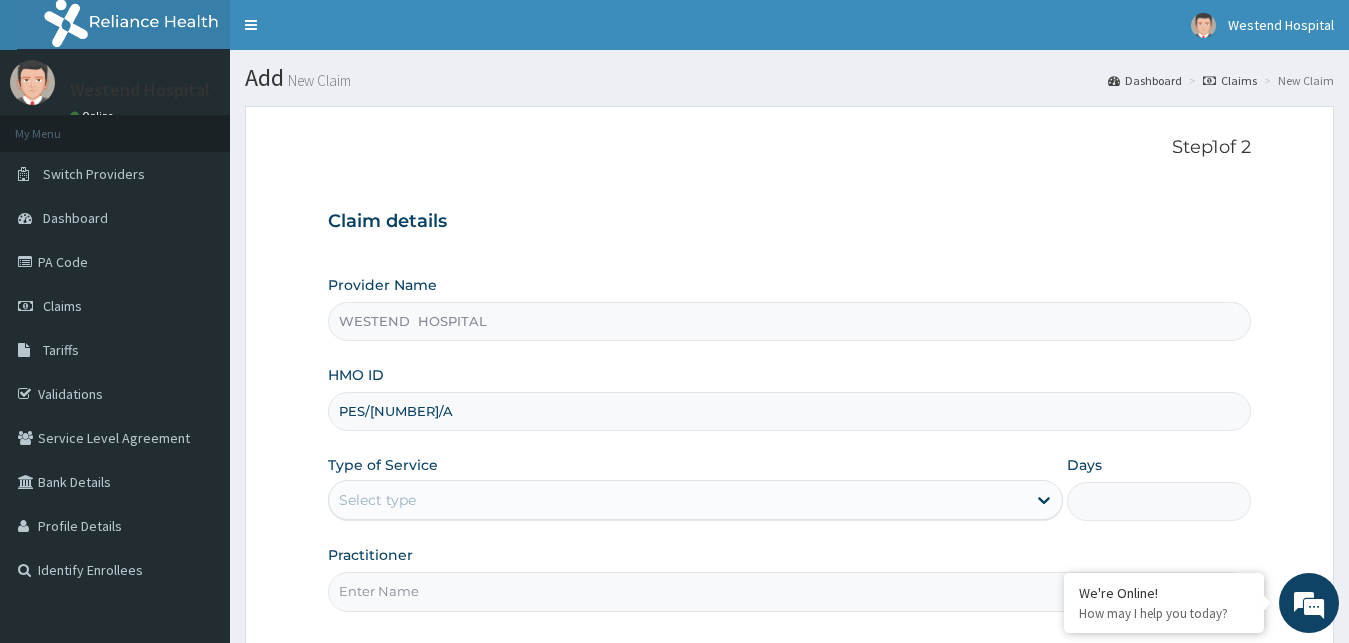 type on "PES/[NUMBER]/A" 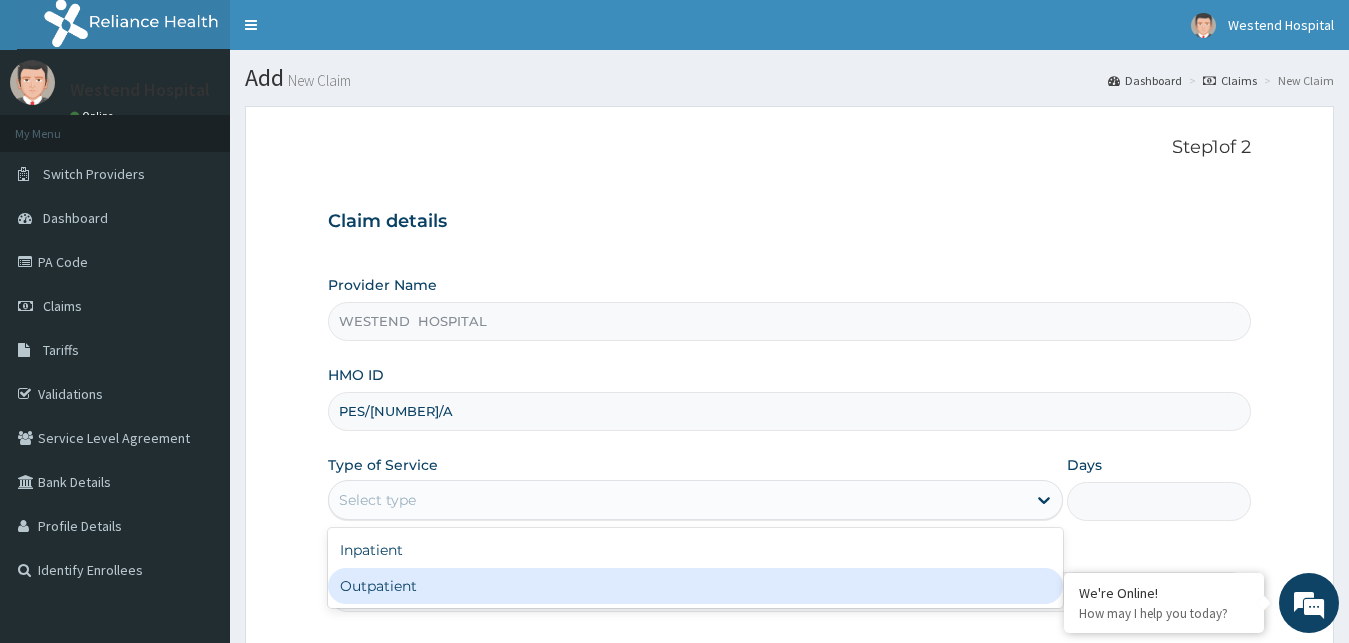 click on "Outpatient" at bounding box center (696, 586) 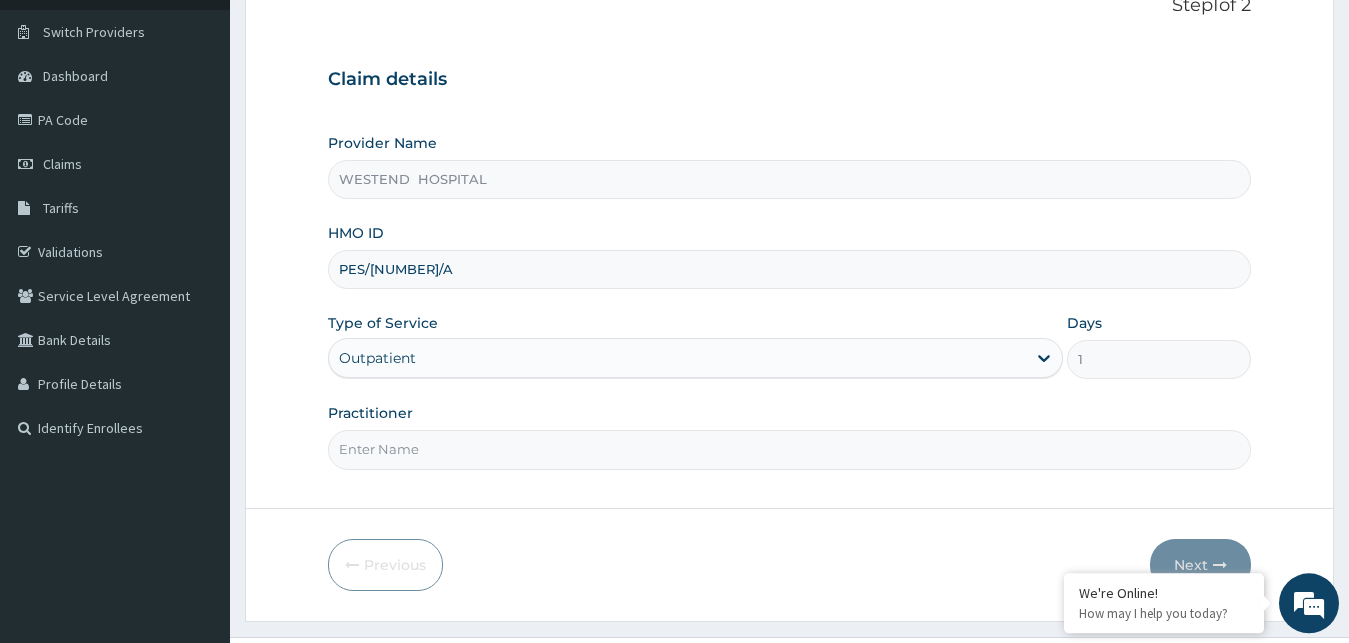 scroll, scrollTop: 187, scrollLeft: 0, axis: vertical 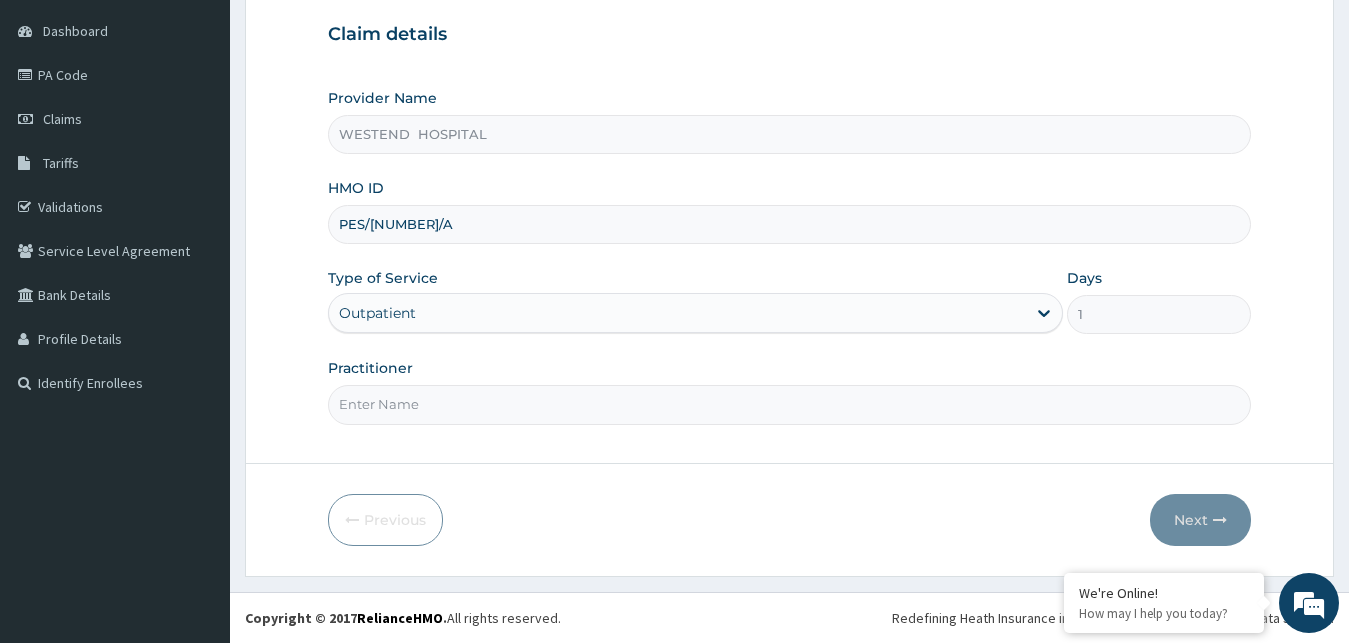 click on "Practitioner" at bounding box center (790, 404) 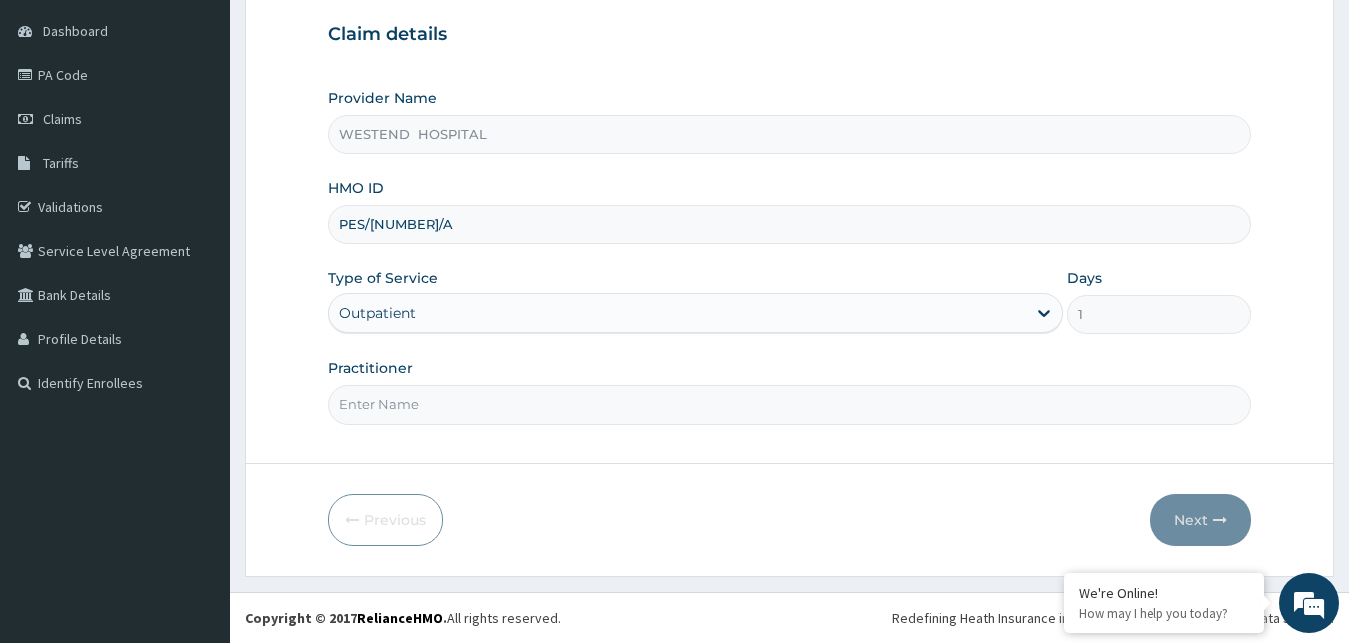 type on "S" 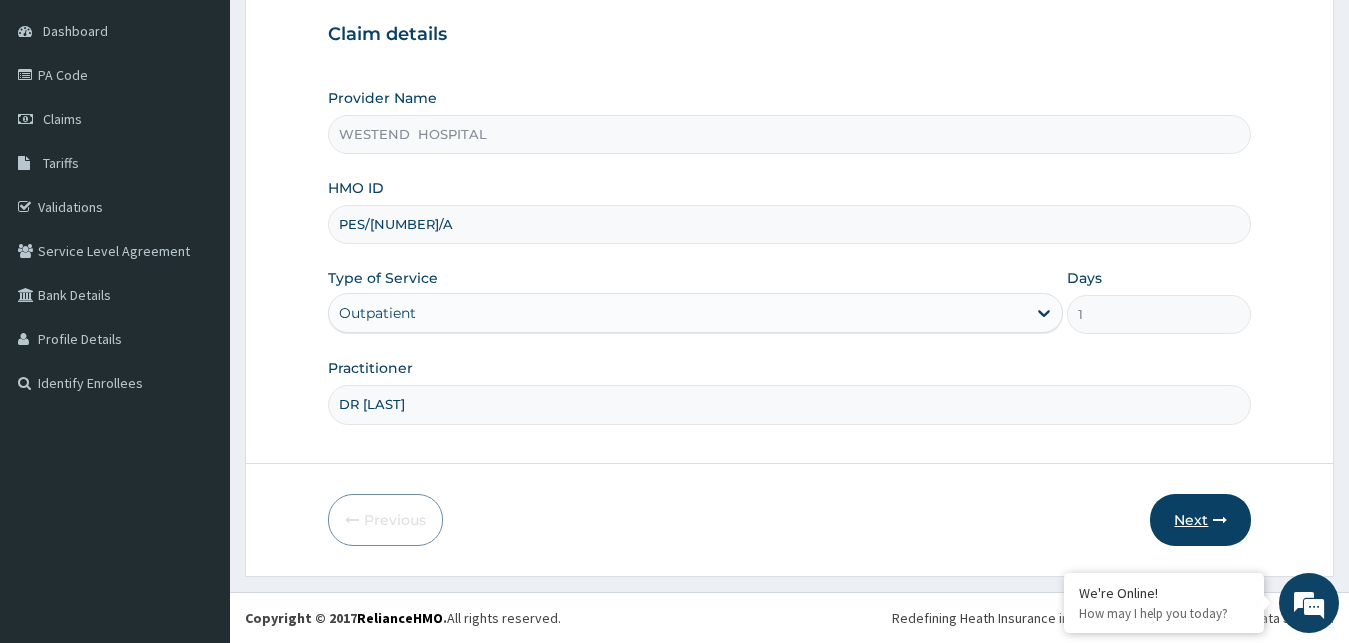 type on "DR [LAST]" 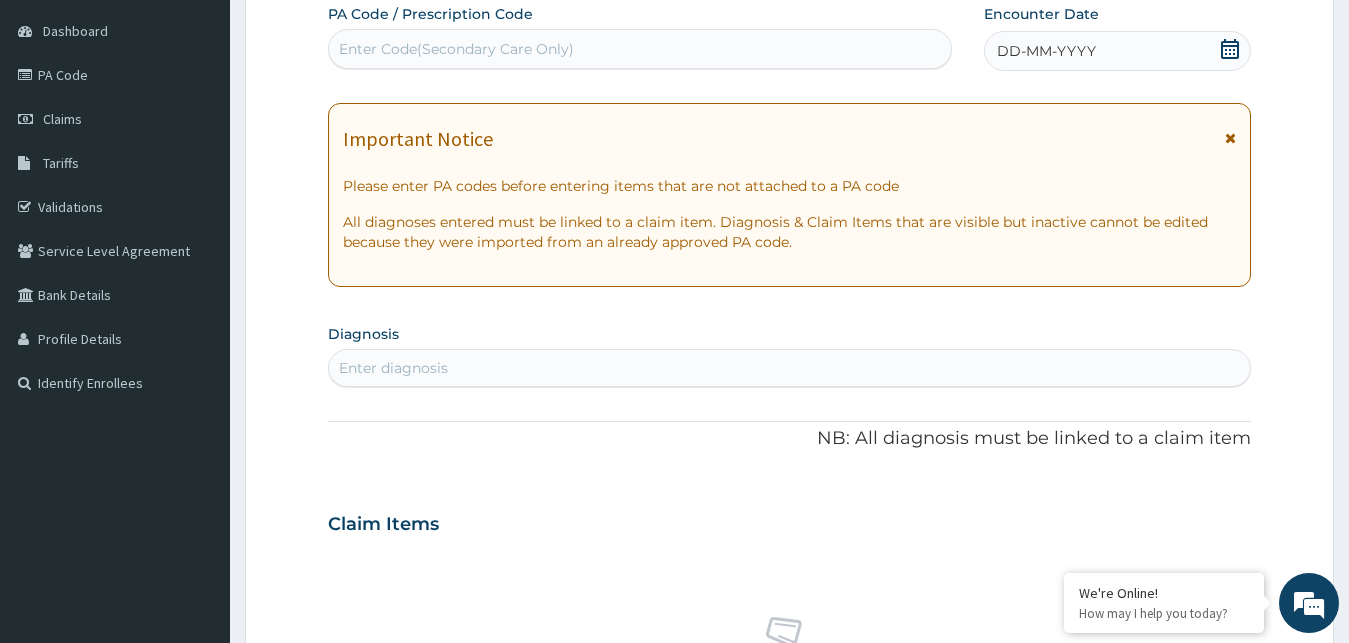 click on "Enter Code(Secondary Care Only)" at bounding box center (640, 49) 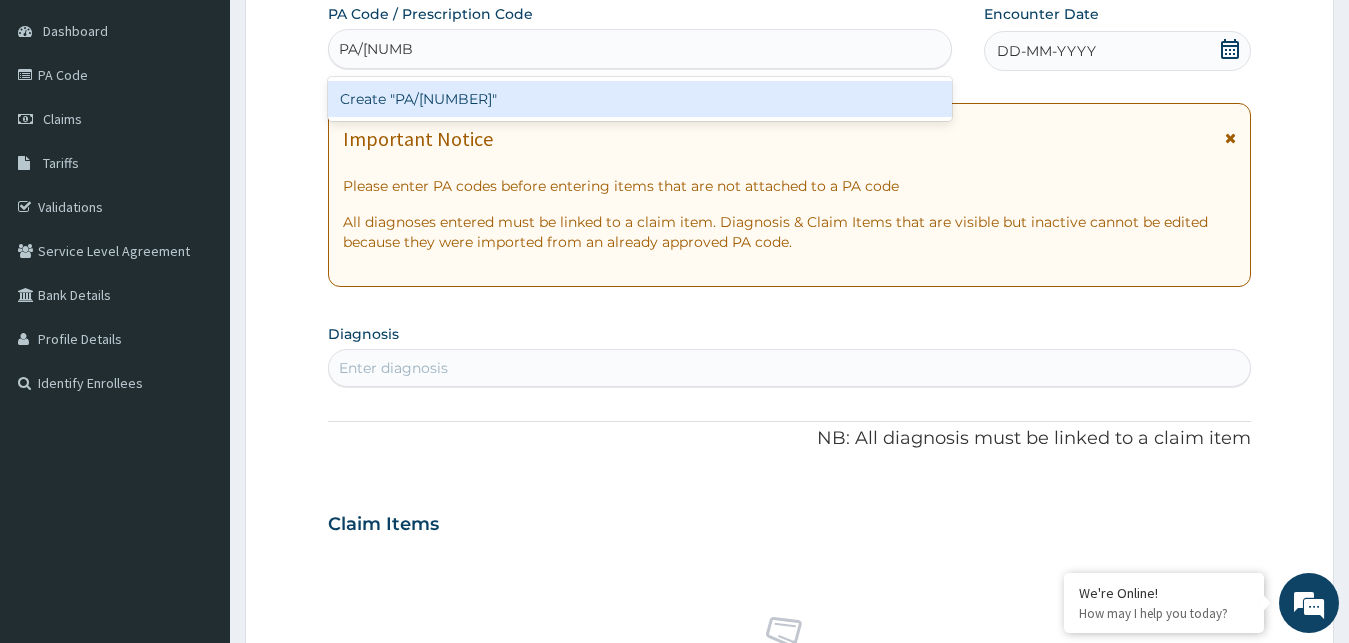 click on "Create "PA/[NUMBER]"" at bounding box center (640, 99) 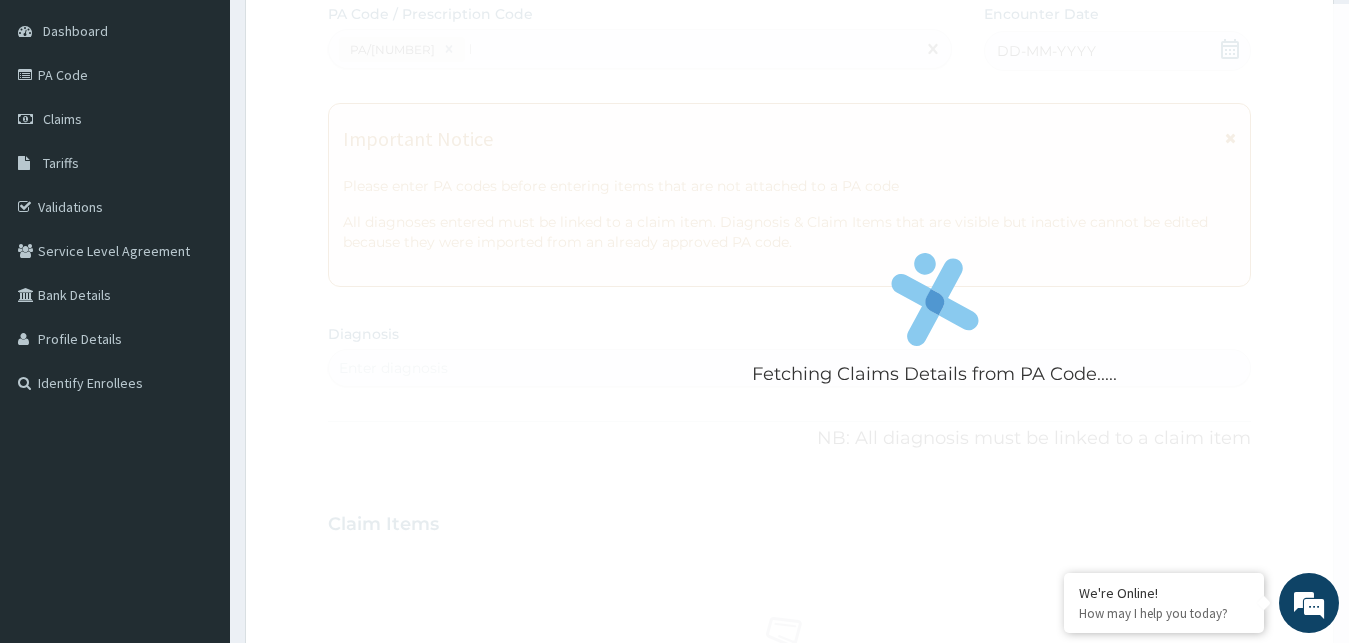 type 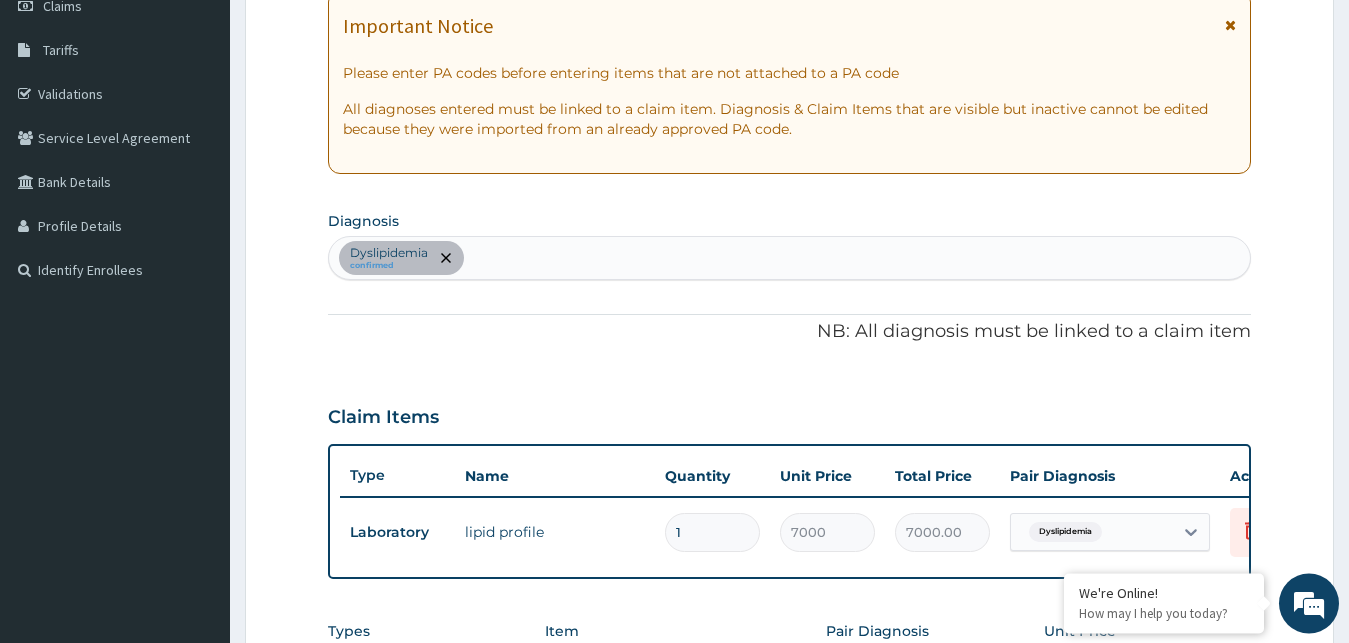 scroll, scrollTop: 299, scrollLeft: 0, axis: vertical 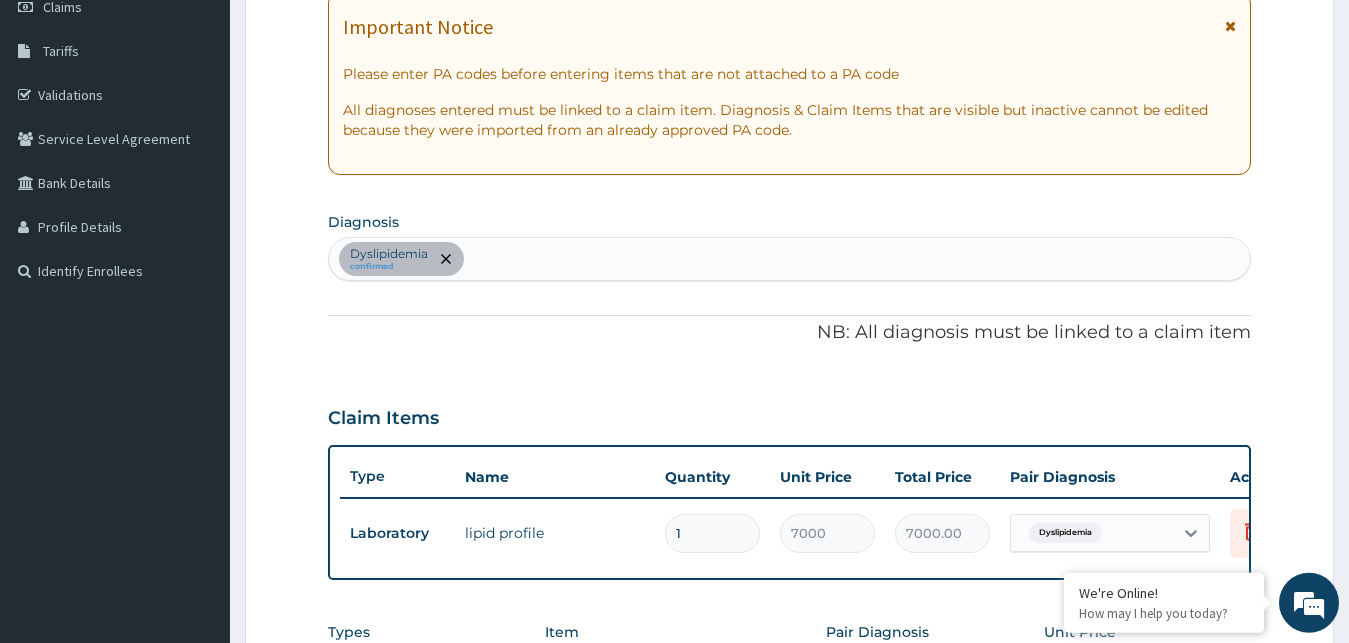 click on "Dyslipidemia confirmed" at bounding box center [790, 259] 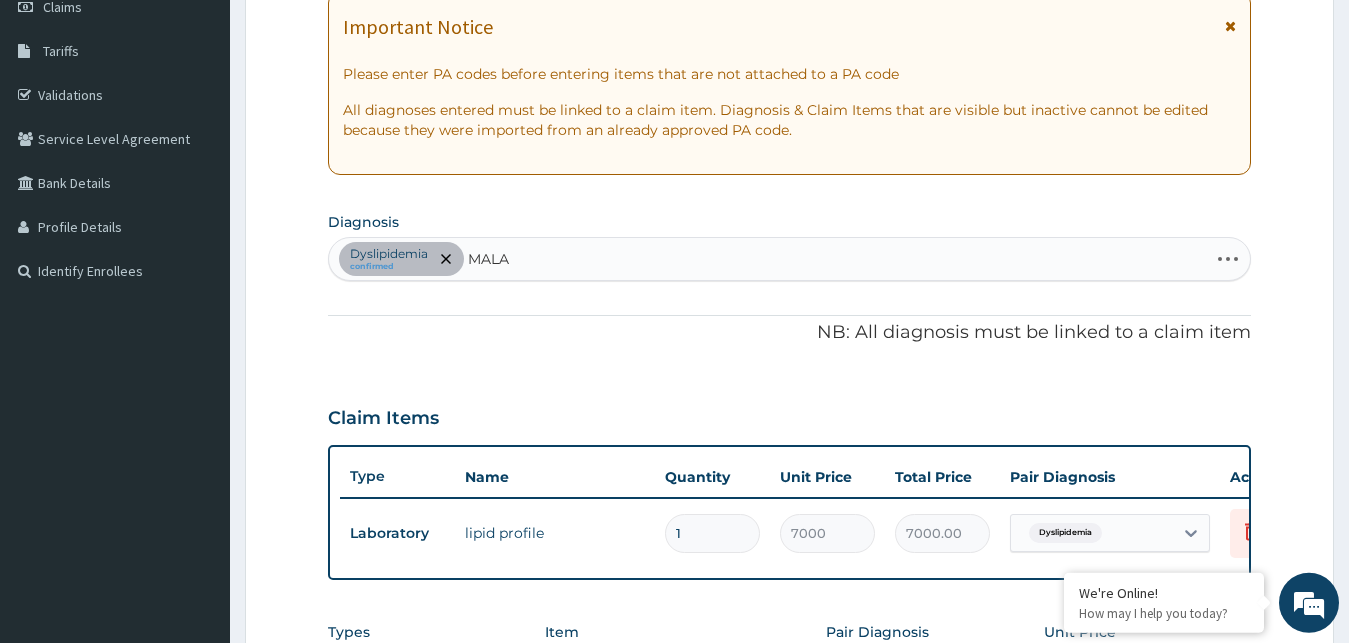 type on "MALAR" 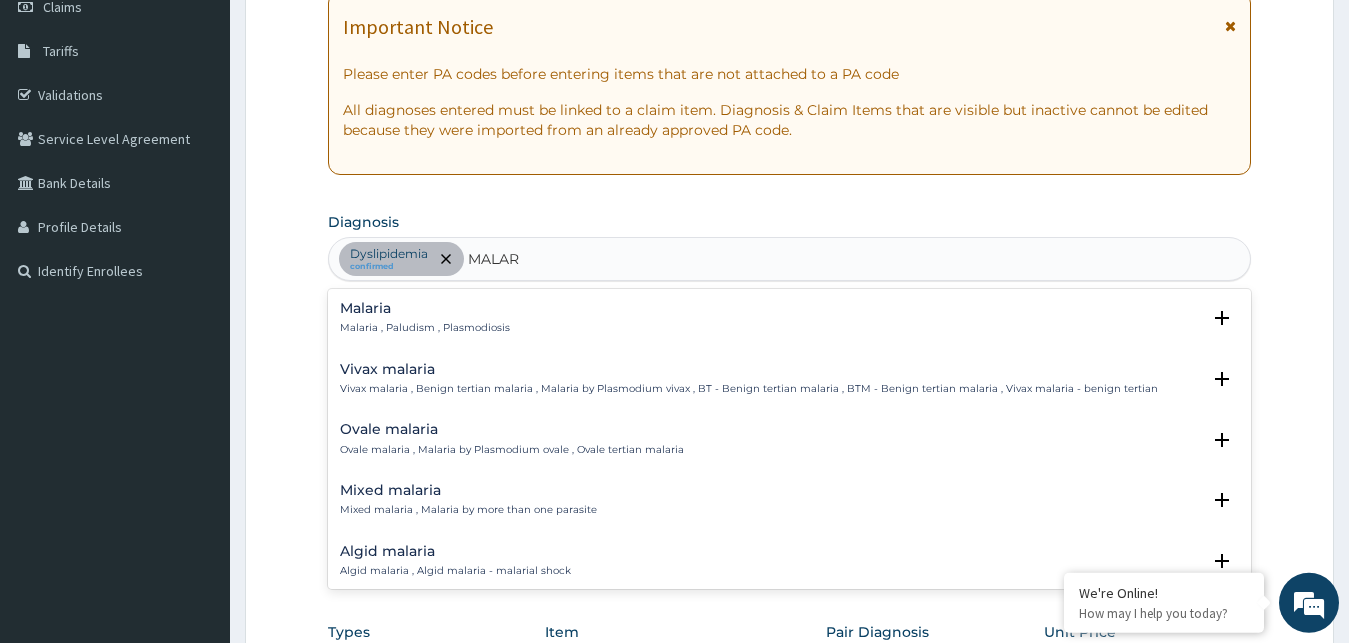 click on "Malaria , Paludism , Plasmodiosis" at bounding box center (425, 328) 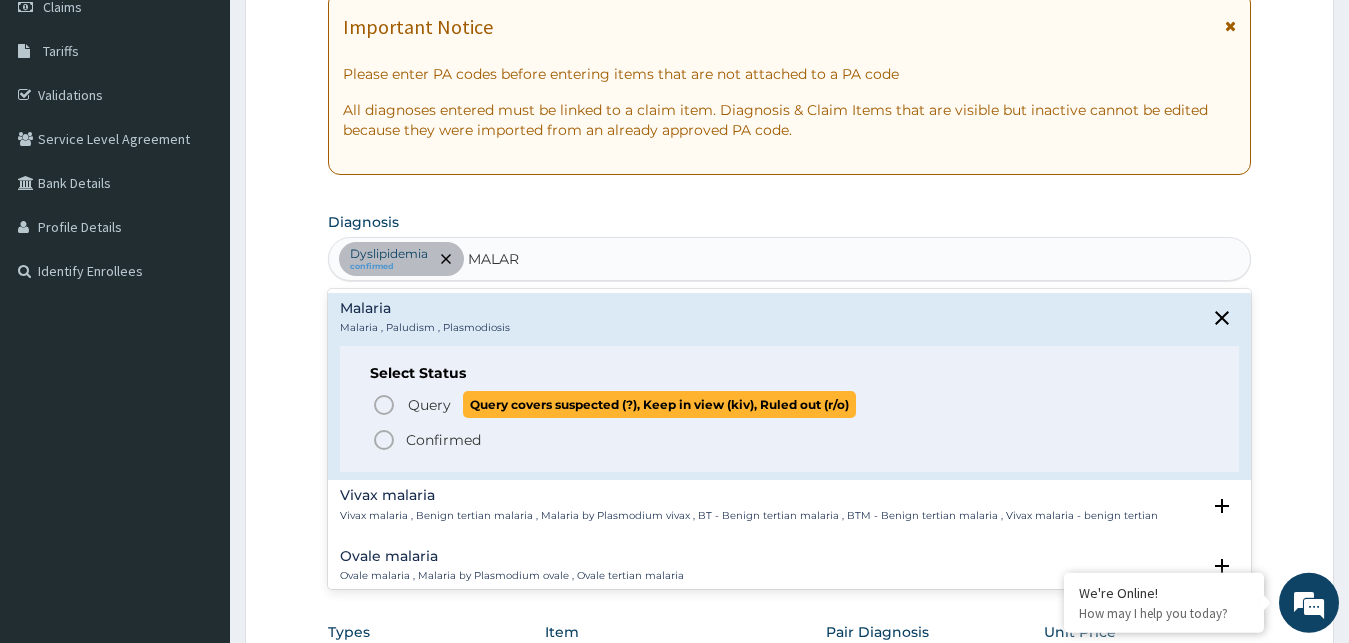 click on "Query" at bounding box center (429, 405) 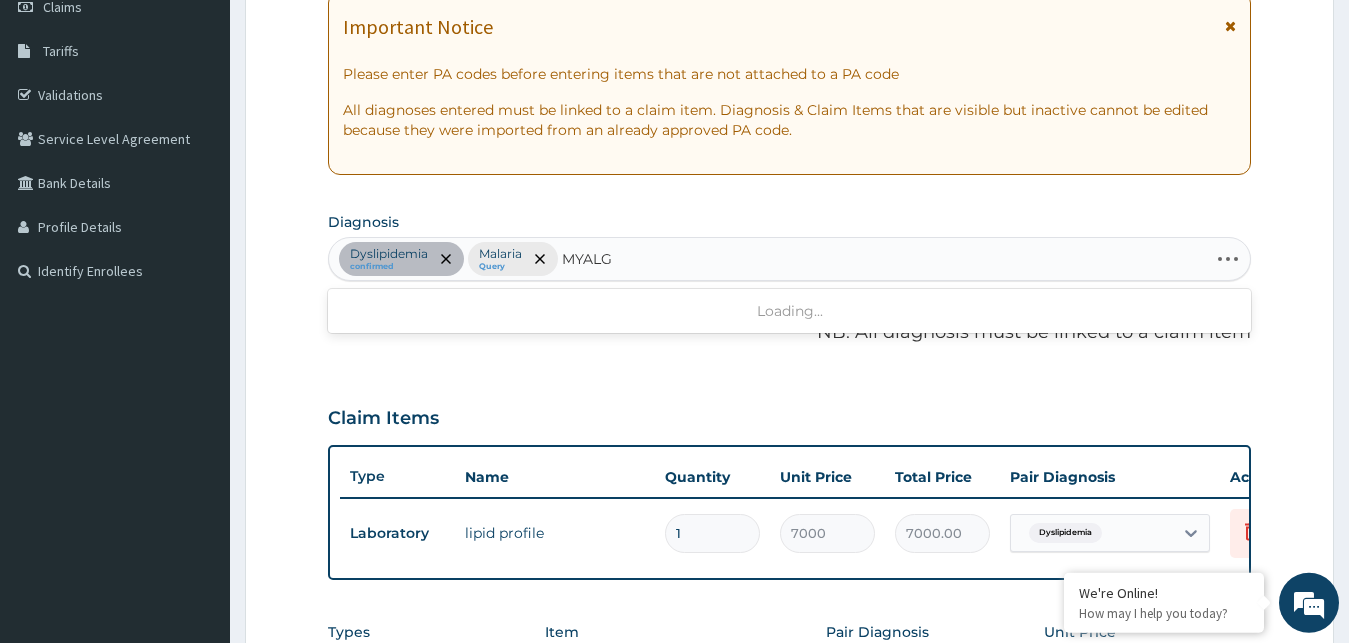 type on "MYALGI" 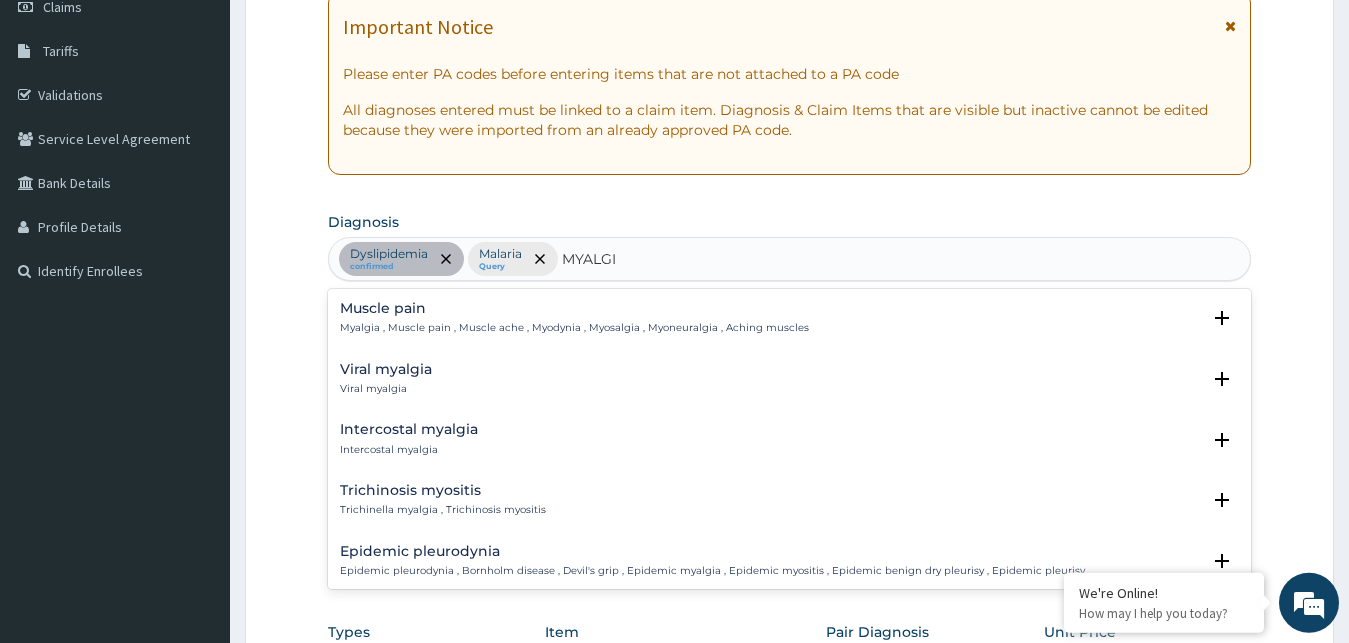 click on "Myalgia , Muscle pain , Muscle ache , Myodynia , Myosalgia , Myoneuralgia , Aching muscles" at bounding box center (574, 328) 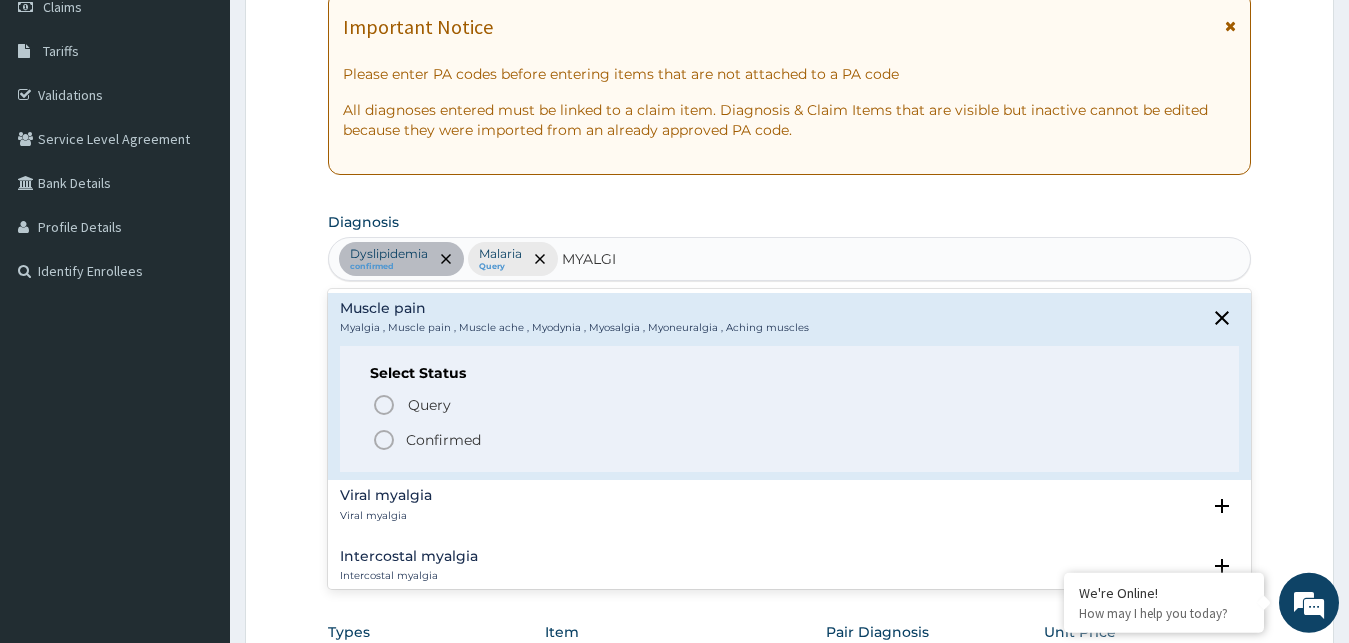 click on "Confirmed" at bounding box center (443, 440) 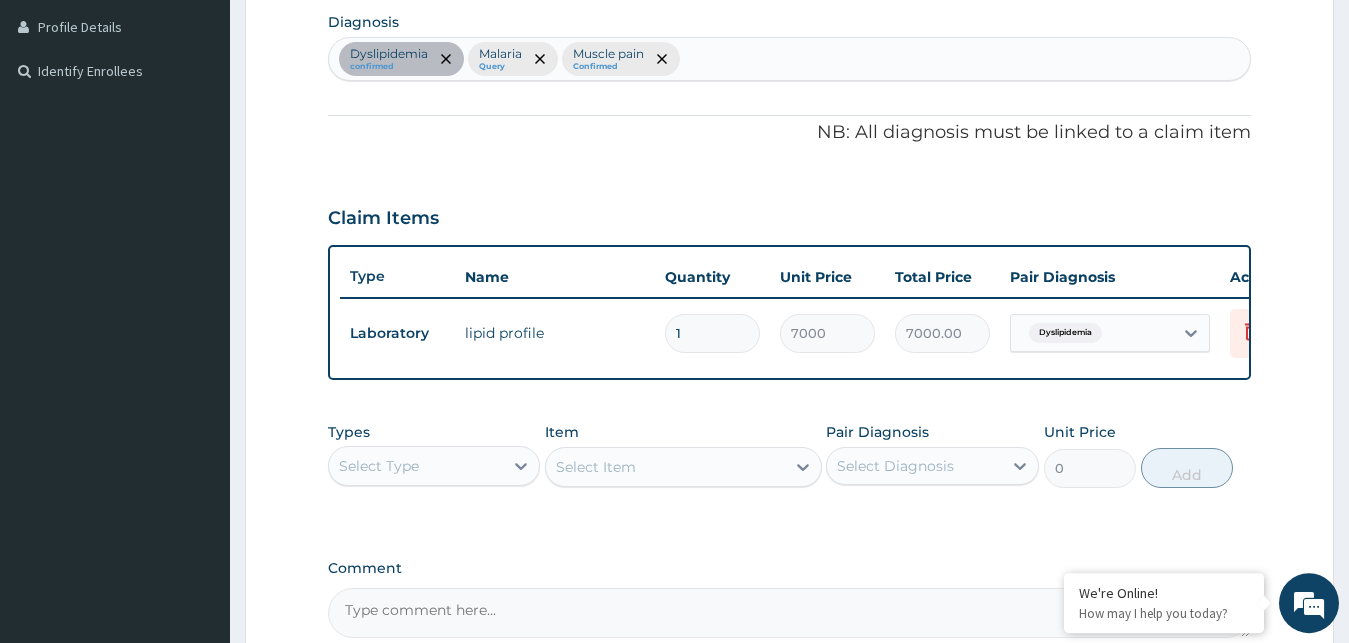 scroll, scrollTop: 503, scrollLeft: 0, axis: vertical 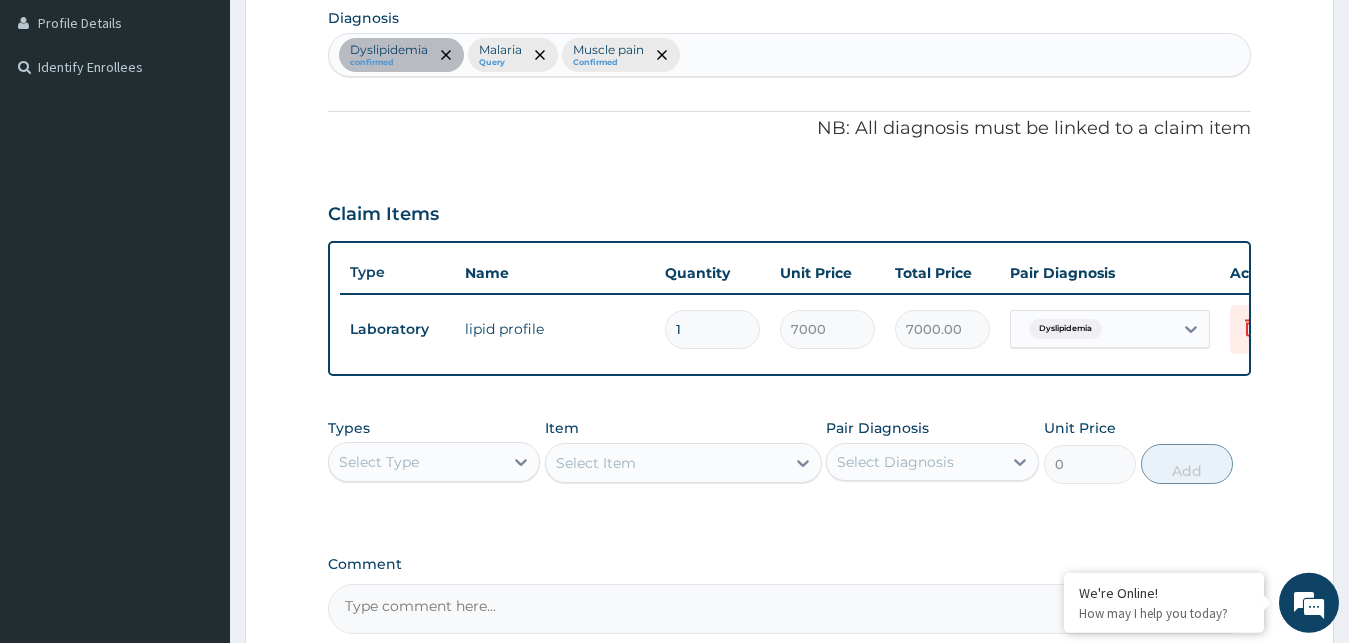 click on "Select Type" at bounding box center [416, 462] 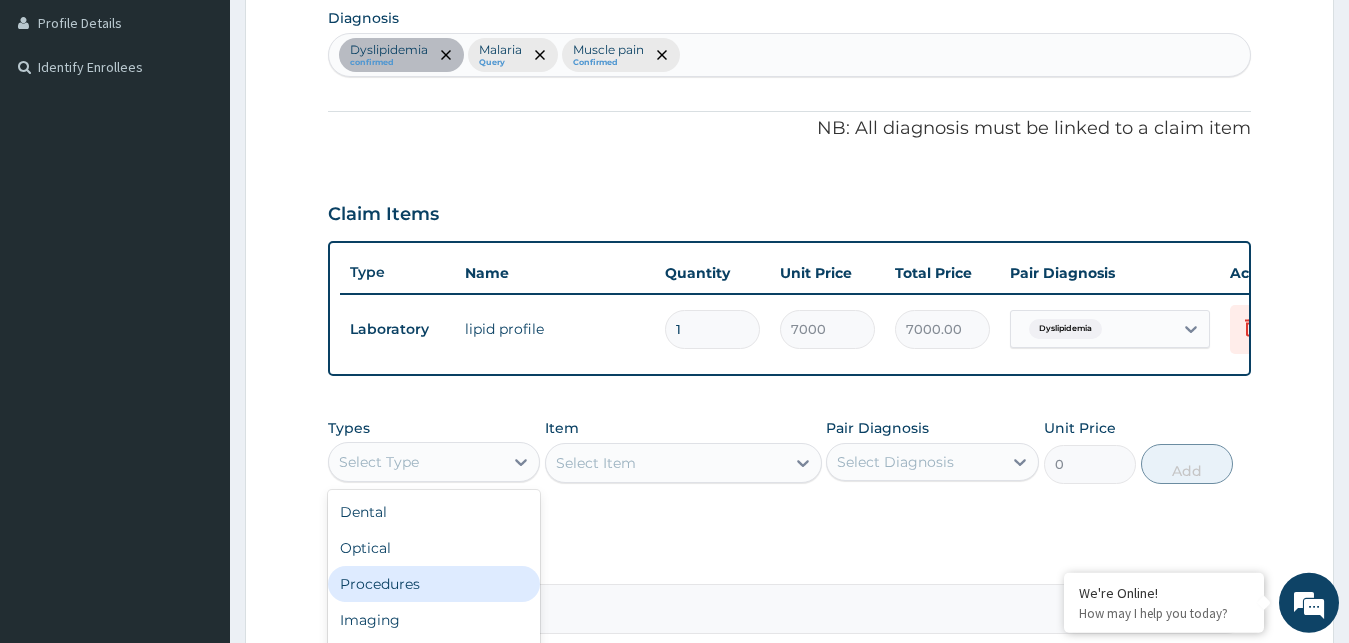 click on "Procedures" at bounding box center [434, 584] 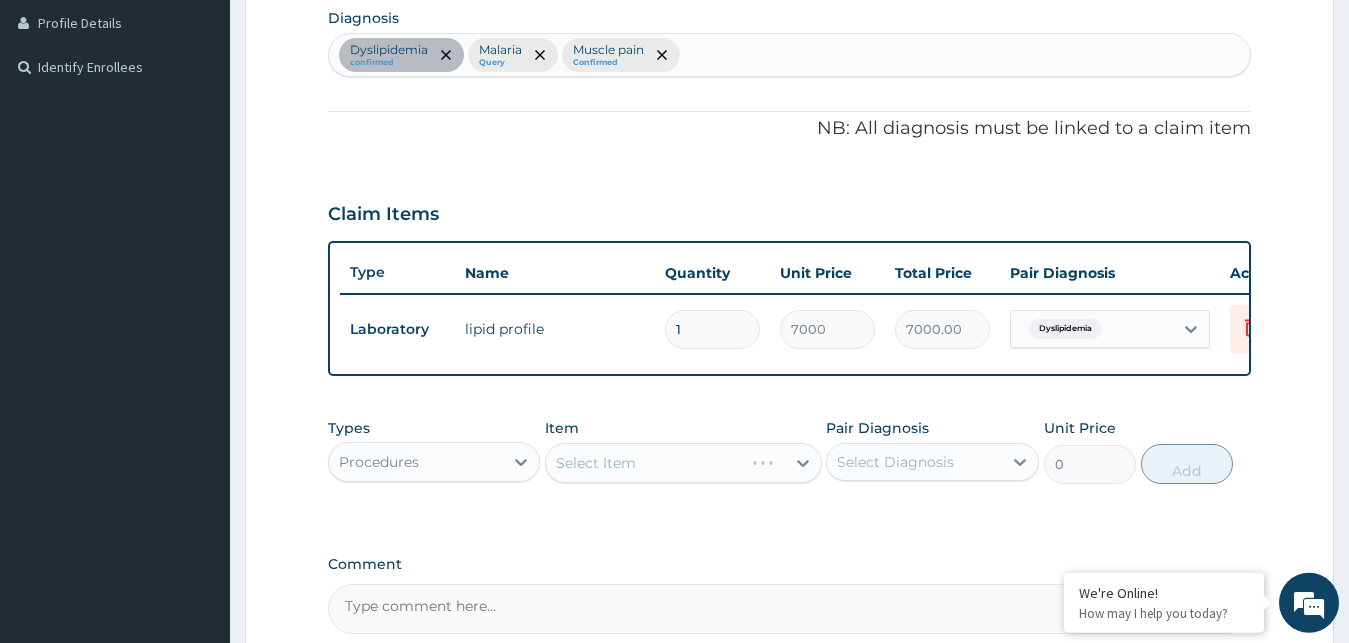 click on "Select Item" at bounding box center [683, 463] 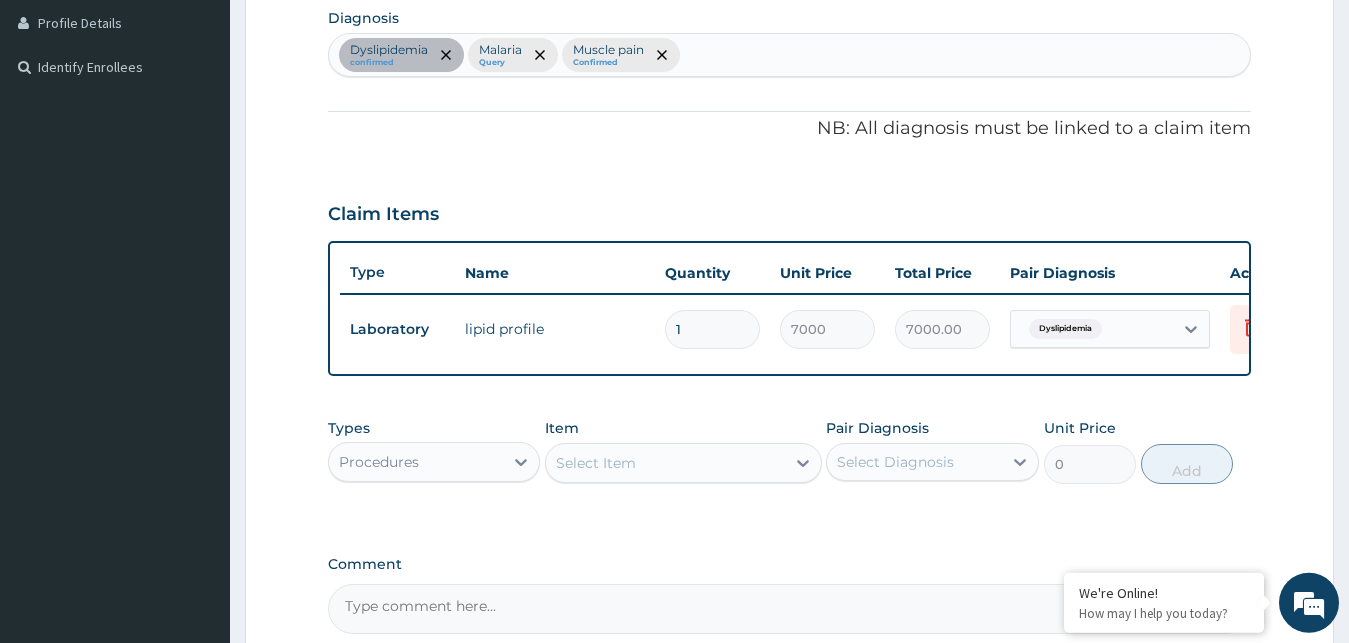click on "Select Item" at bounding box center [596, 463] 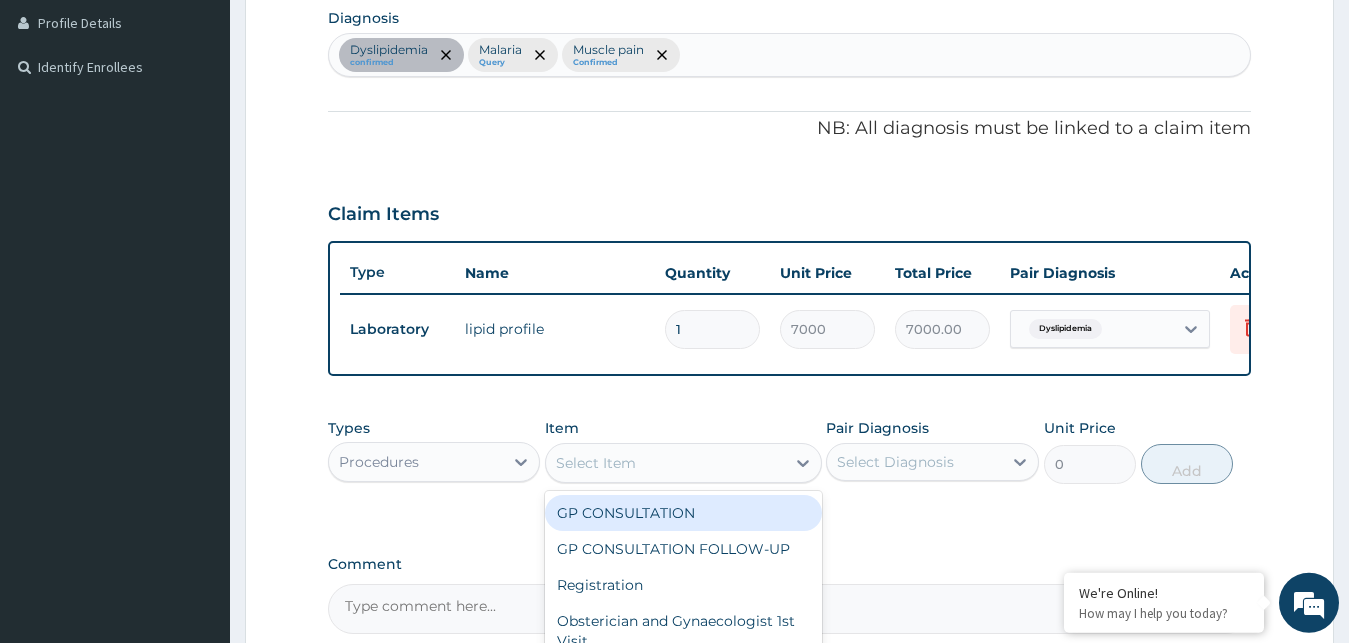 click on "GP CONSULTATION" at bounding box center [683, 513] 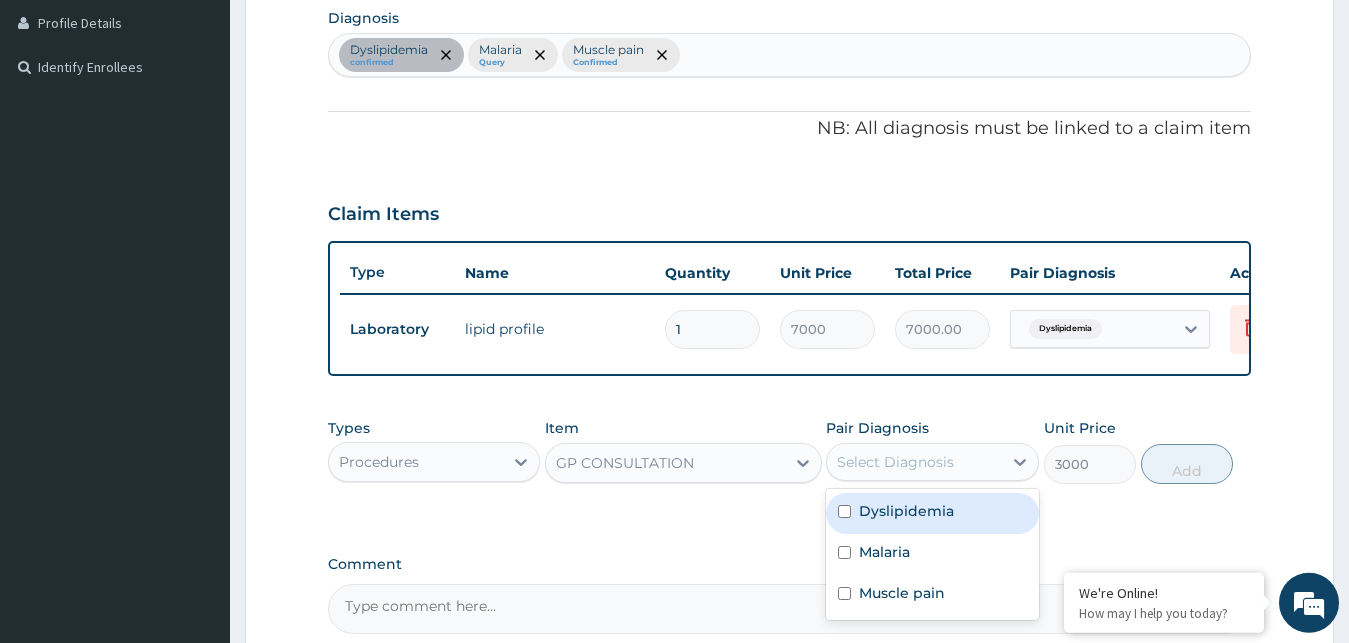 click on "Select Diagnosis" at bounding box center (895, 462) 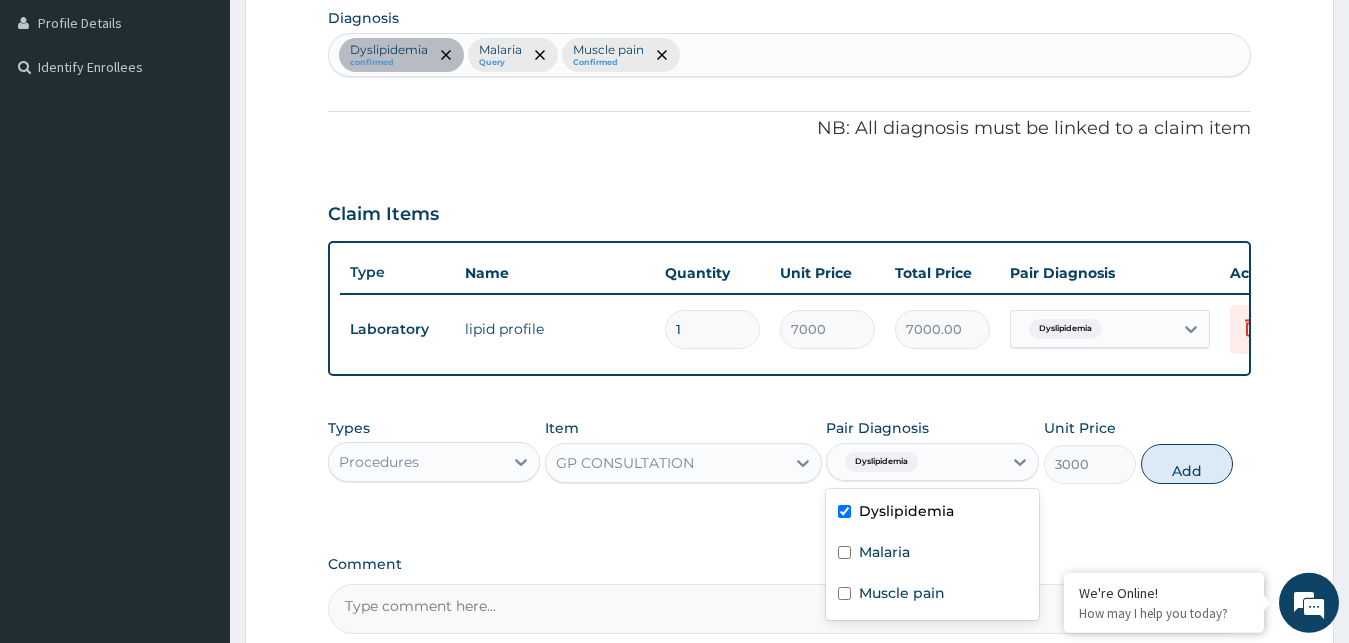 checkbox on "true" 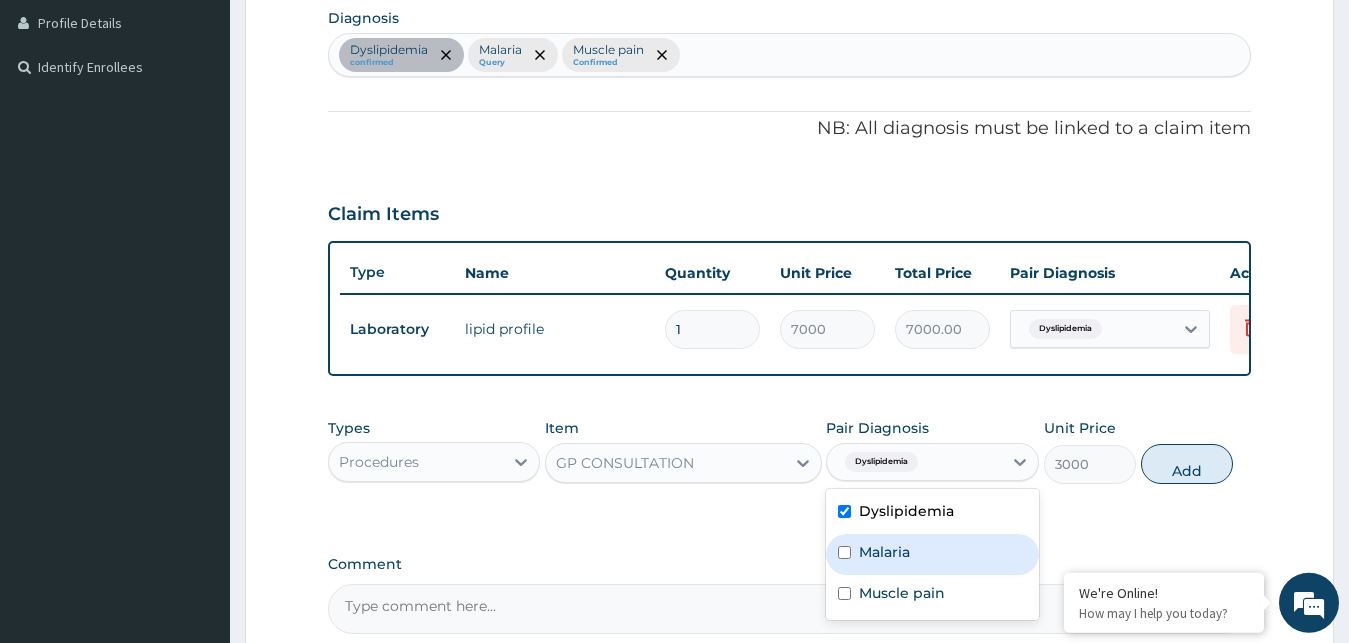 drag, startPoint x: 915, startPoint y: 566, endPoint x: 923, endPoint y: 591, distance: 26.24881 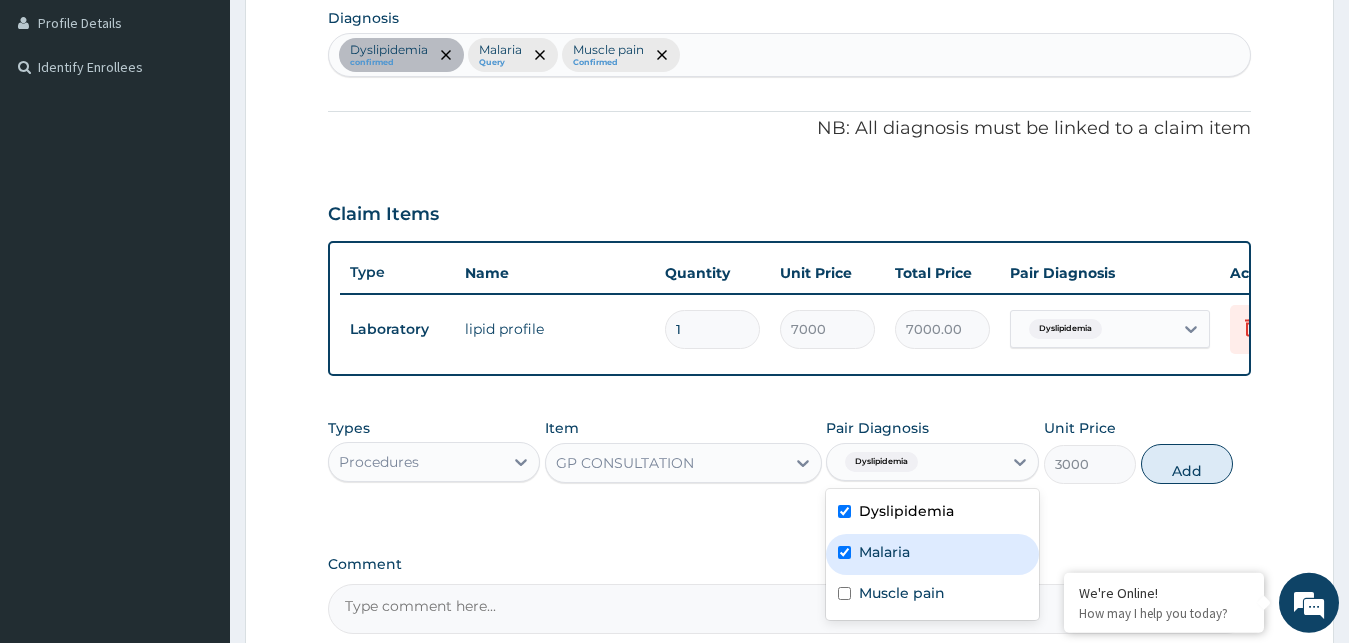 checkbox on "true" 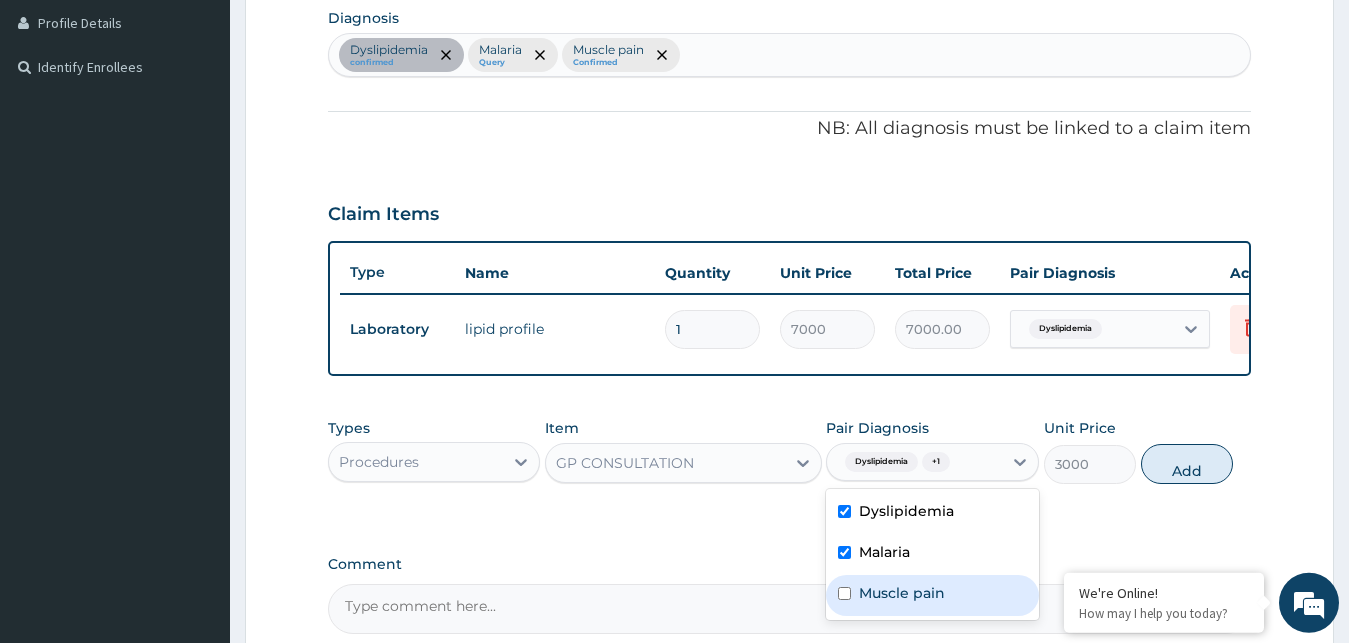 click on "Muscle pain" at bounding box center (902, 593) 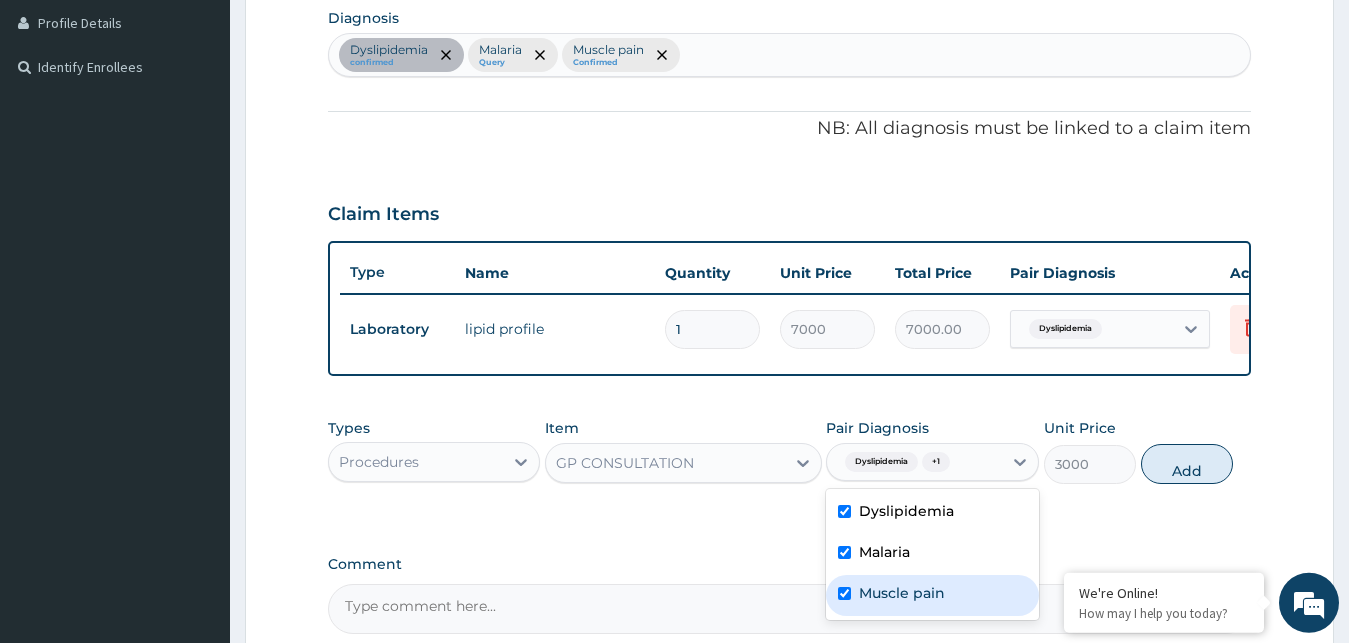 checkbox on "true" 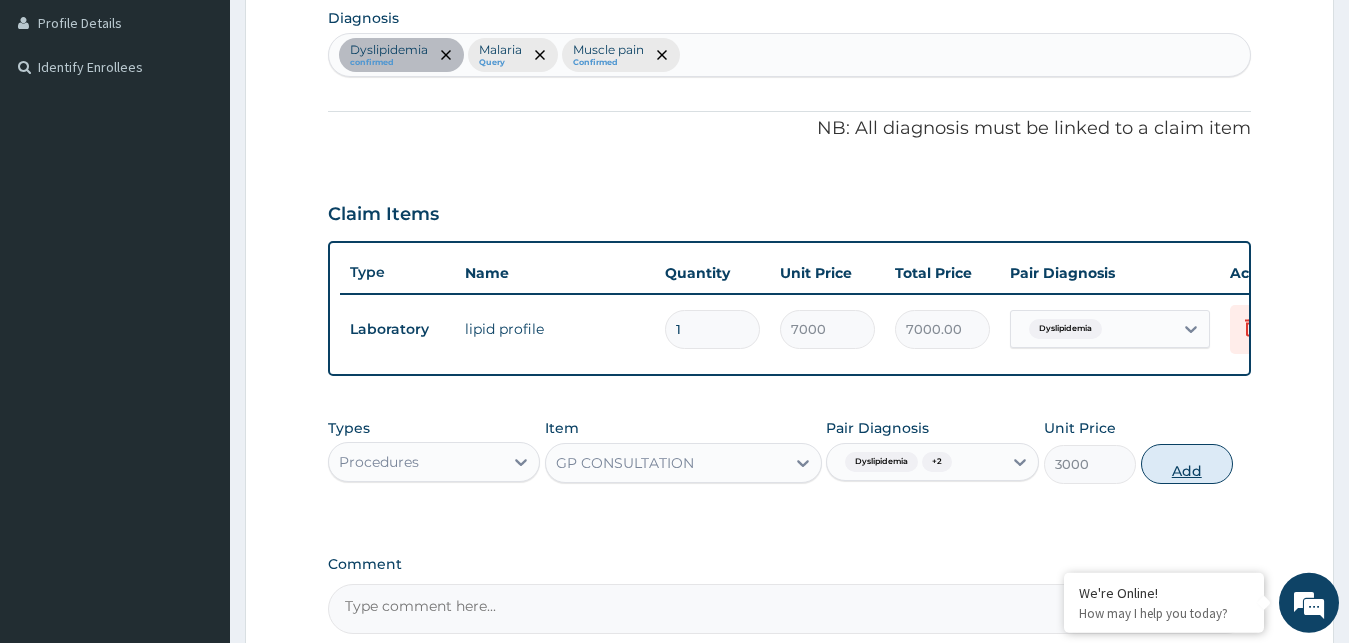 click on "Add" at bounding box center [1187, 464] 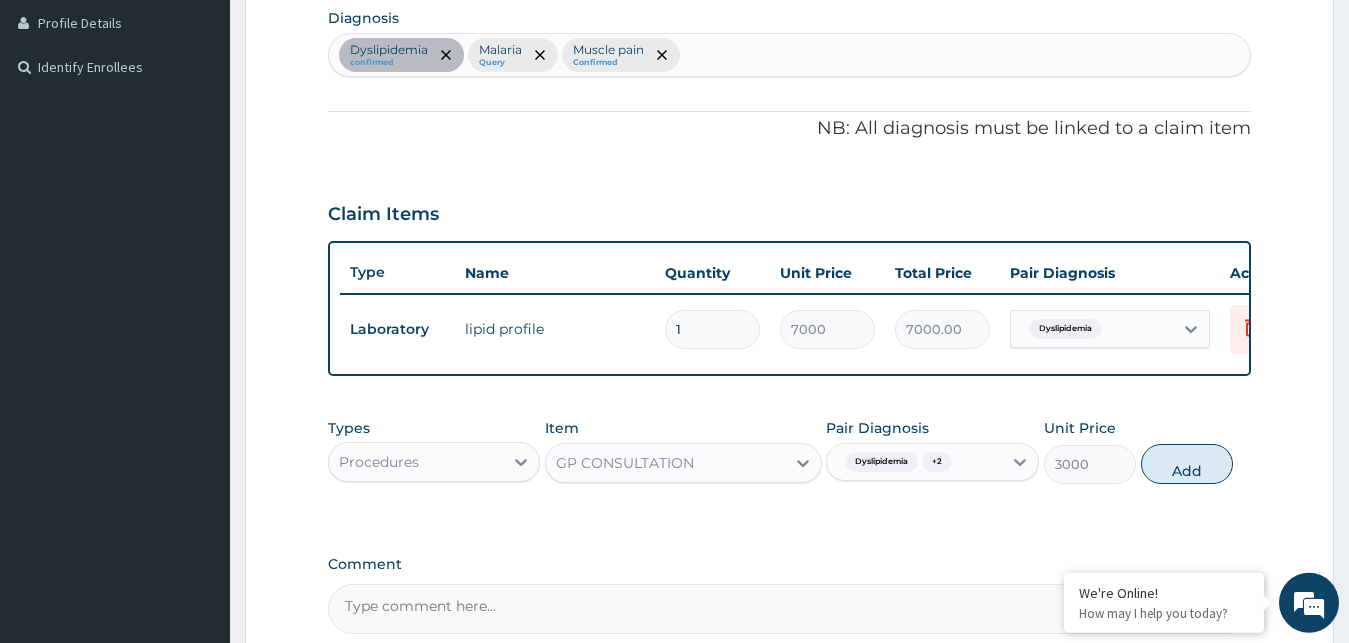 type on "0" 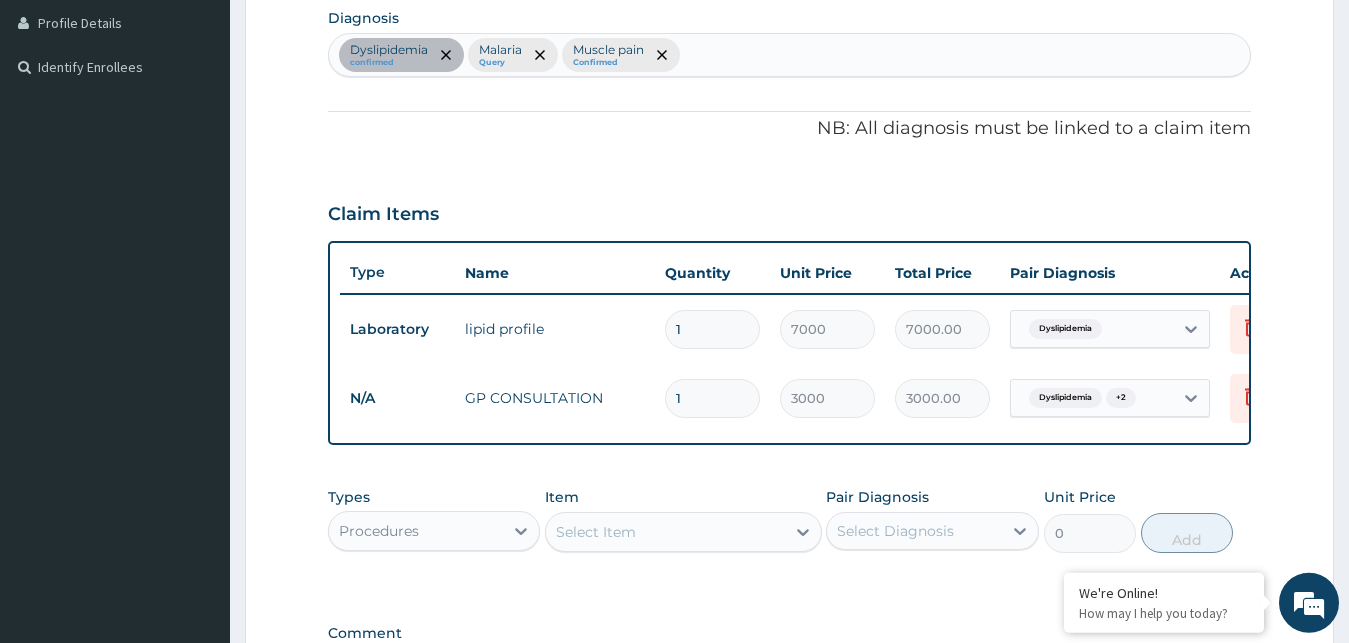 click on "Procedures" at bounding box center [416, 531] 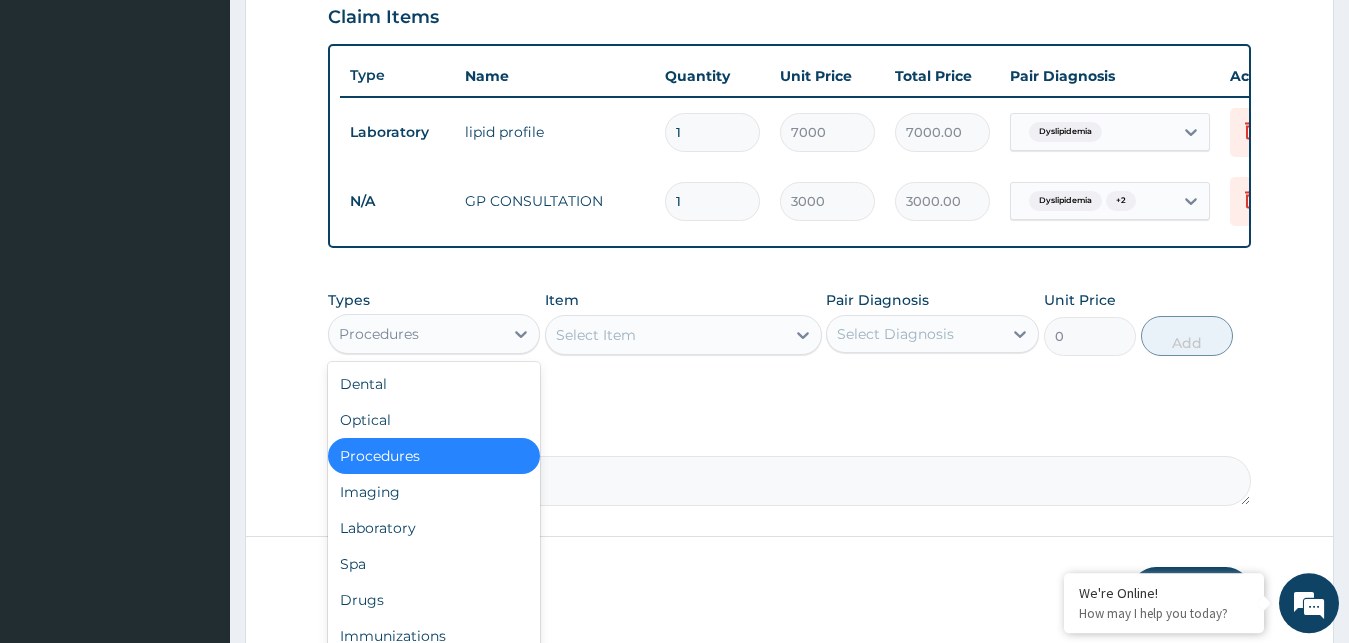 scroll, scrollTop: 707, scrollLeft: 0, axis: vertical 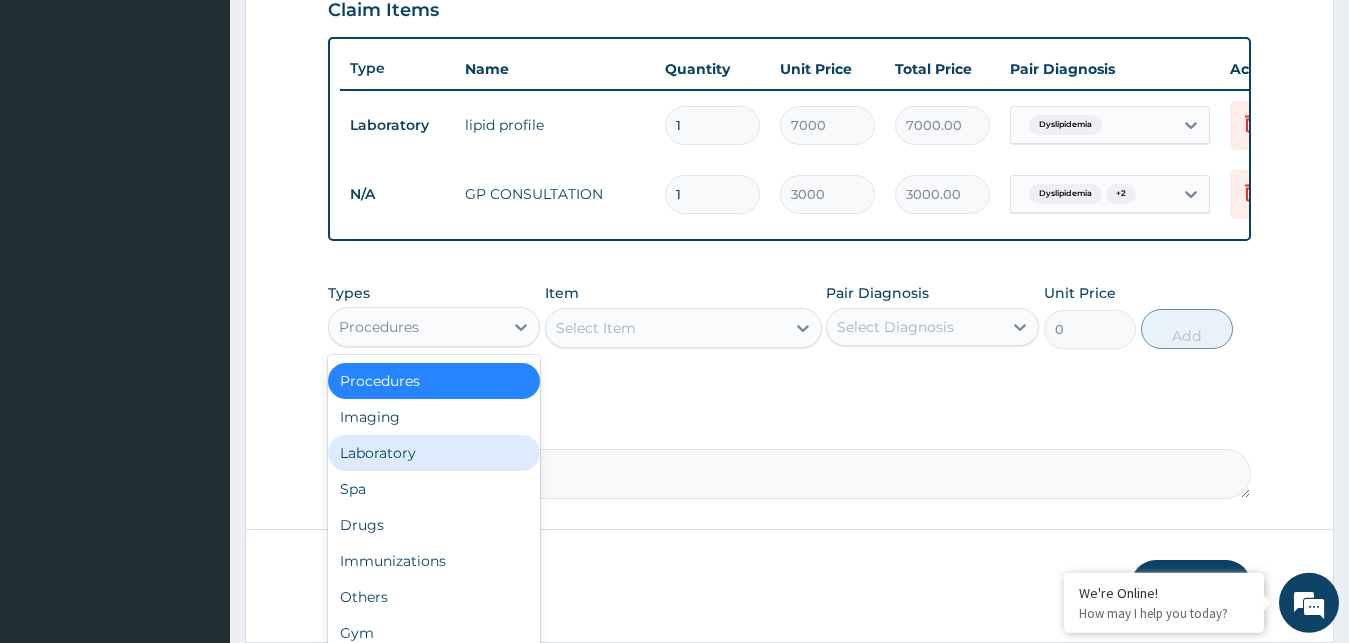 click on "Laboratory" at bounding box center [434, 453] 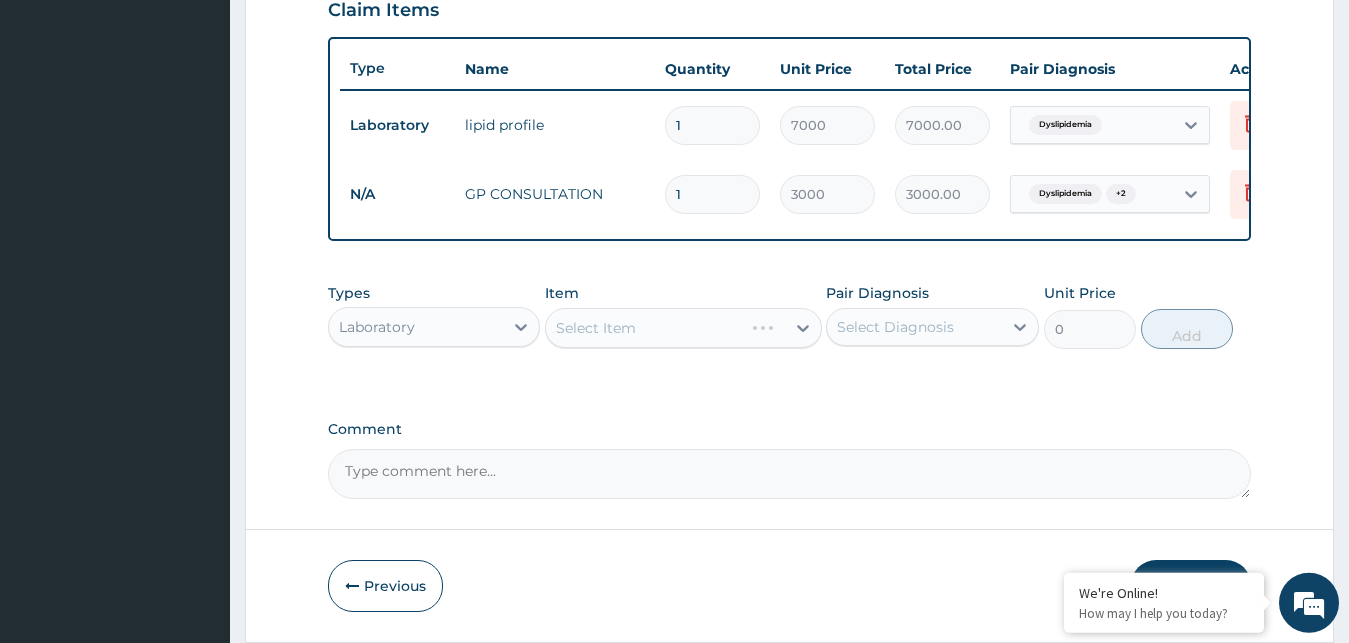 click on "Select Item" at bounding box center (683, 328) 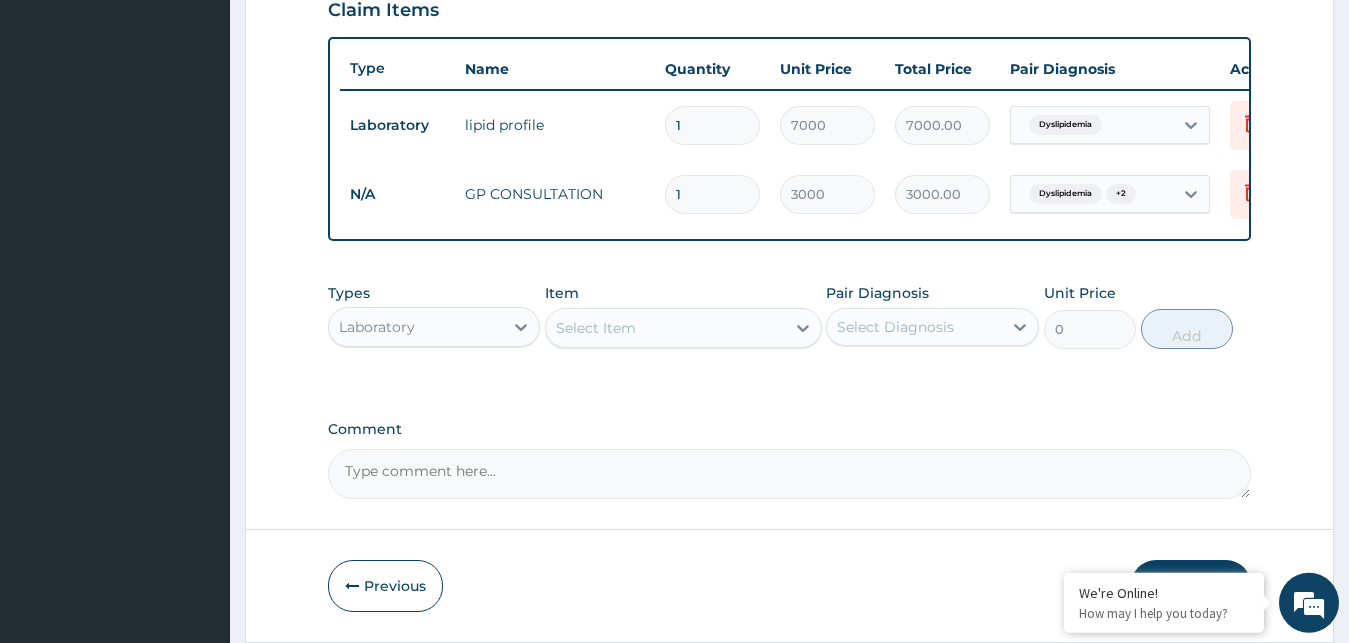 click on "Select Item" at bounding box center [596, 328] 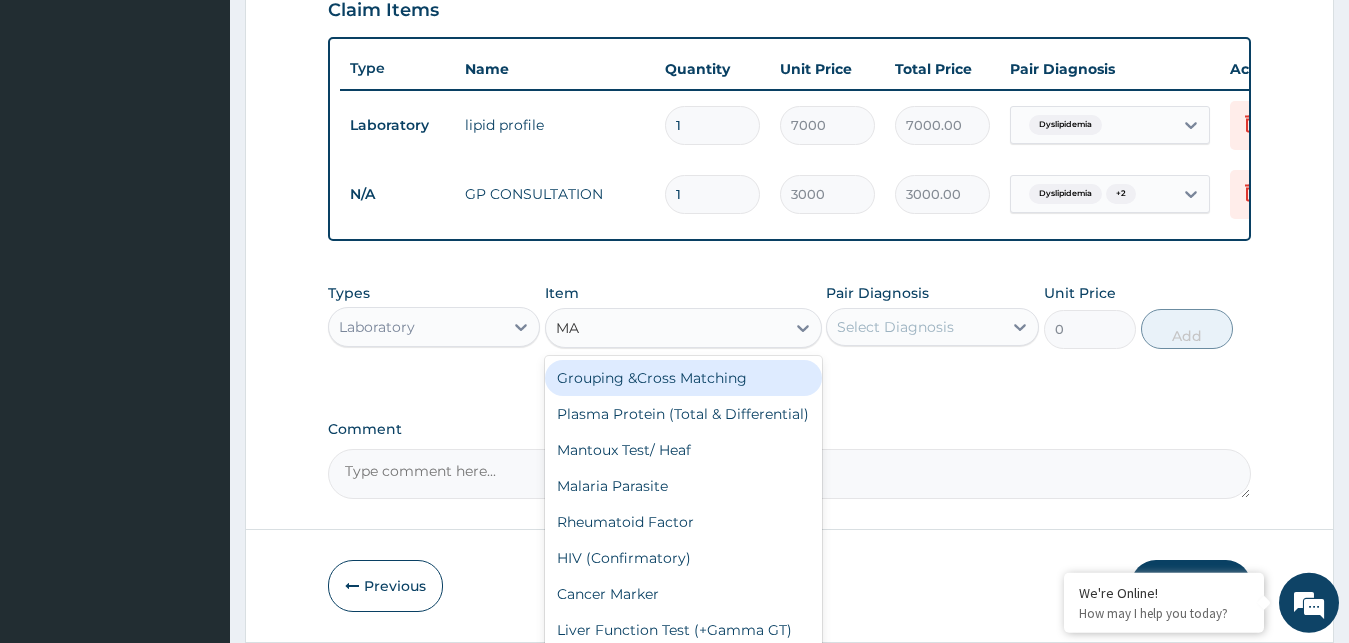 type on "MAL" 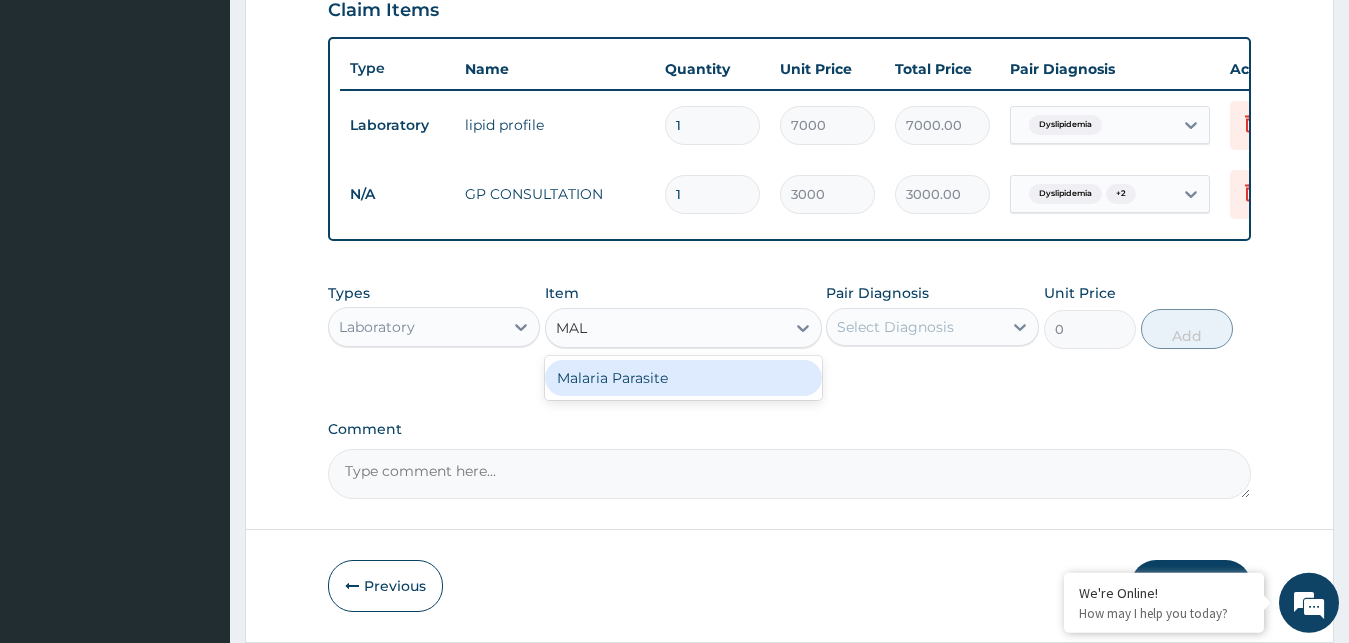 click on "Malaria Parasite" at bounding box center (683, 378) 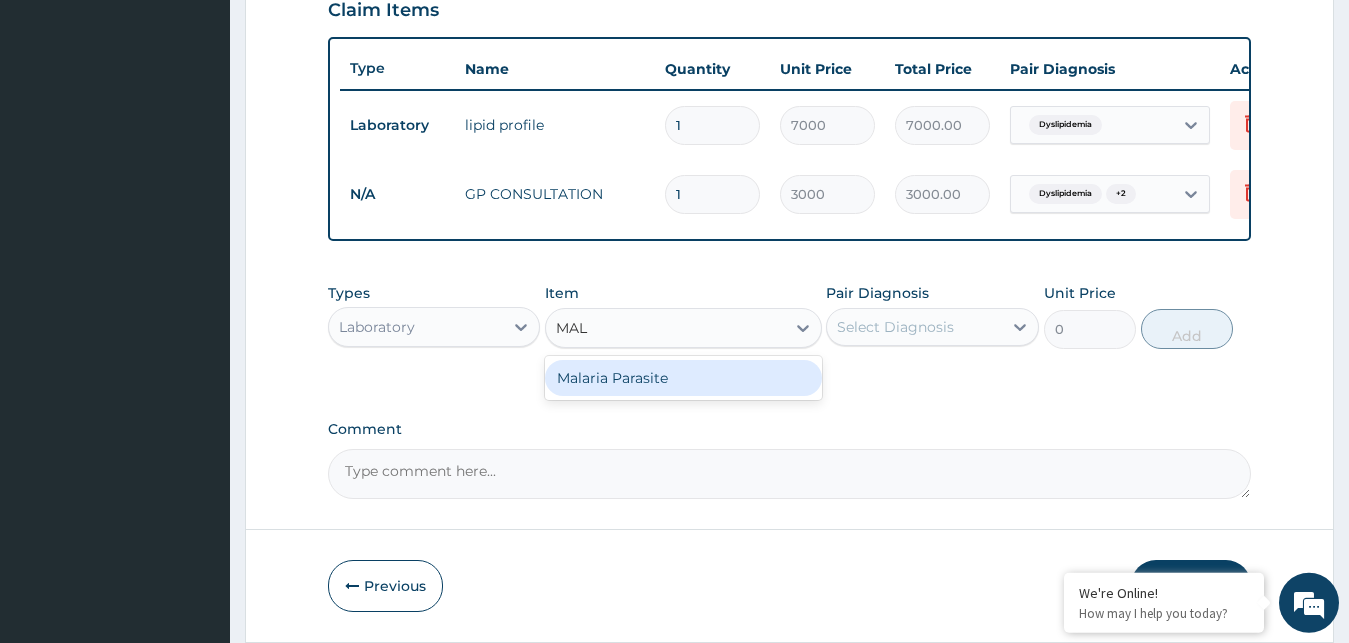type 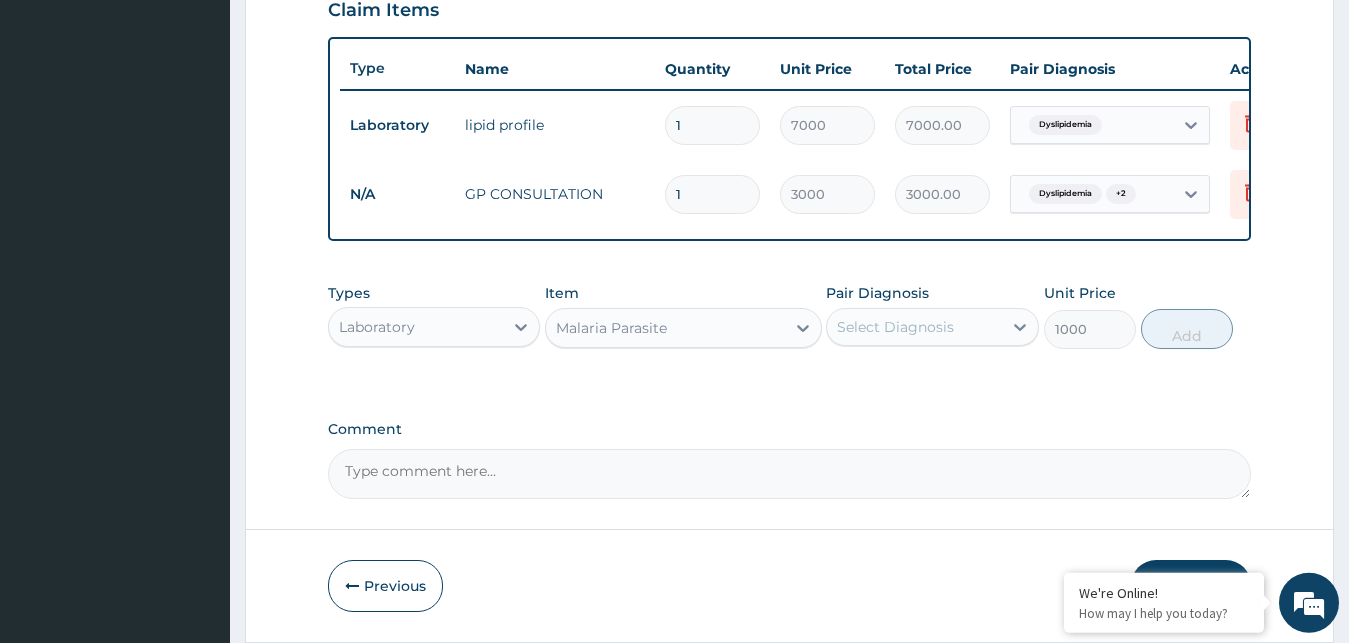 click on "Select Diagnosis" at bounding box center (914, 327) 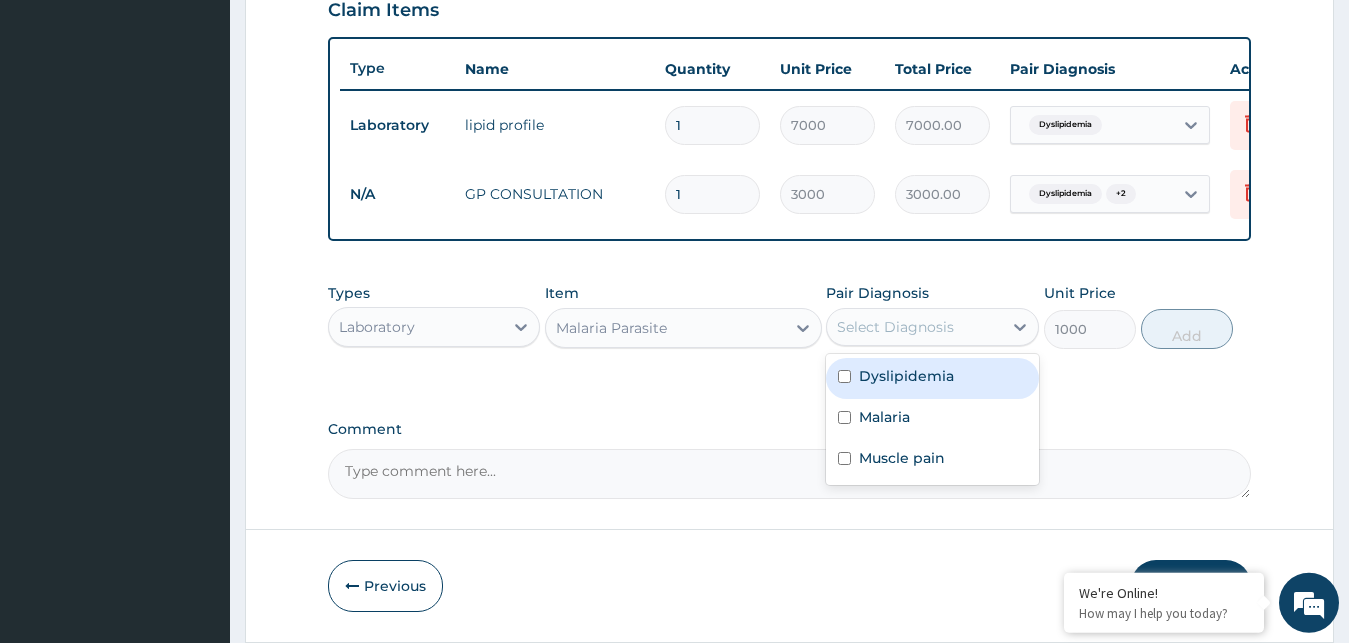 click on "Dyslipidemia" at bounding box center (932, 378) 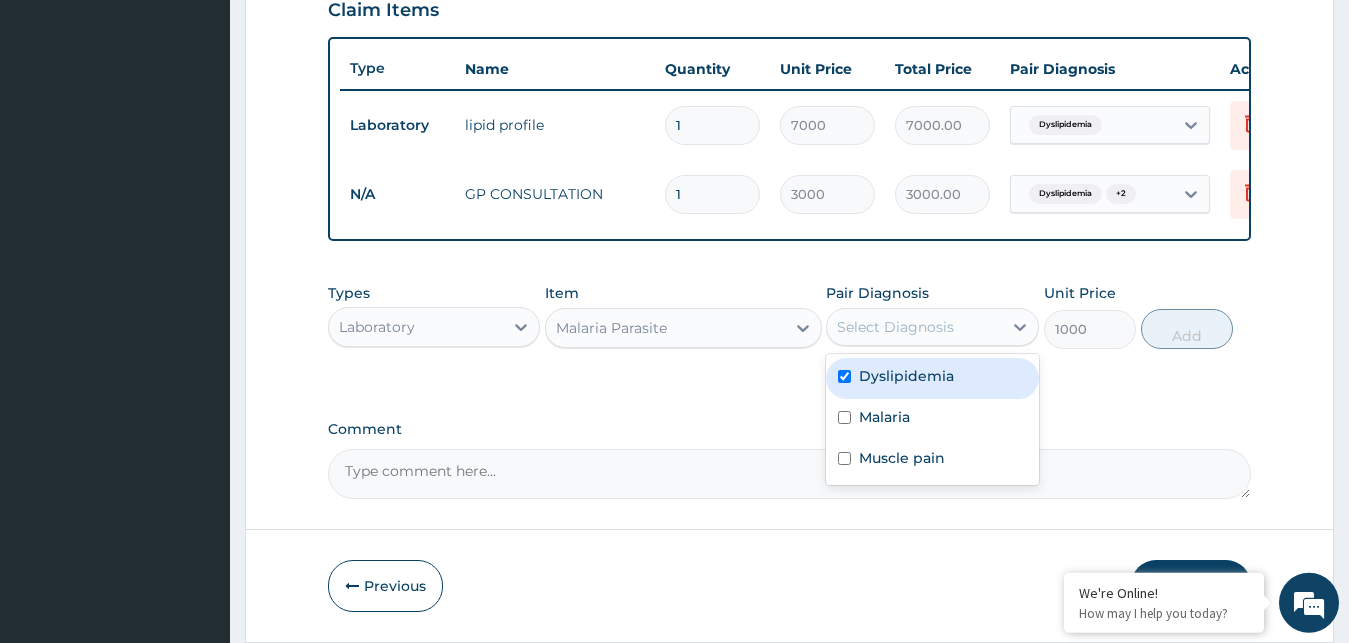 checkbox on "true" 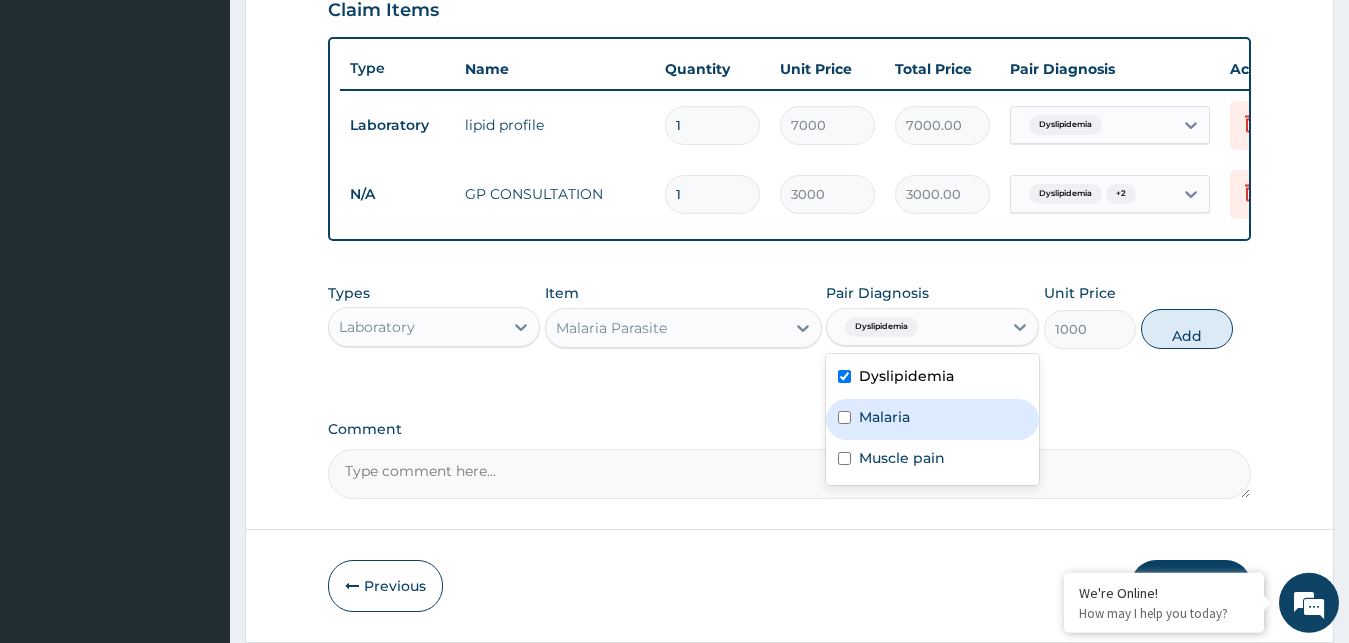 click on "Malaria" at bounding box center (884, 417) 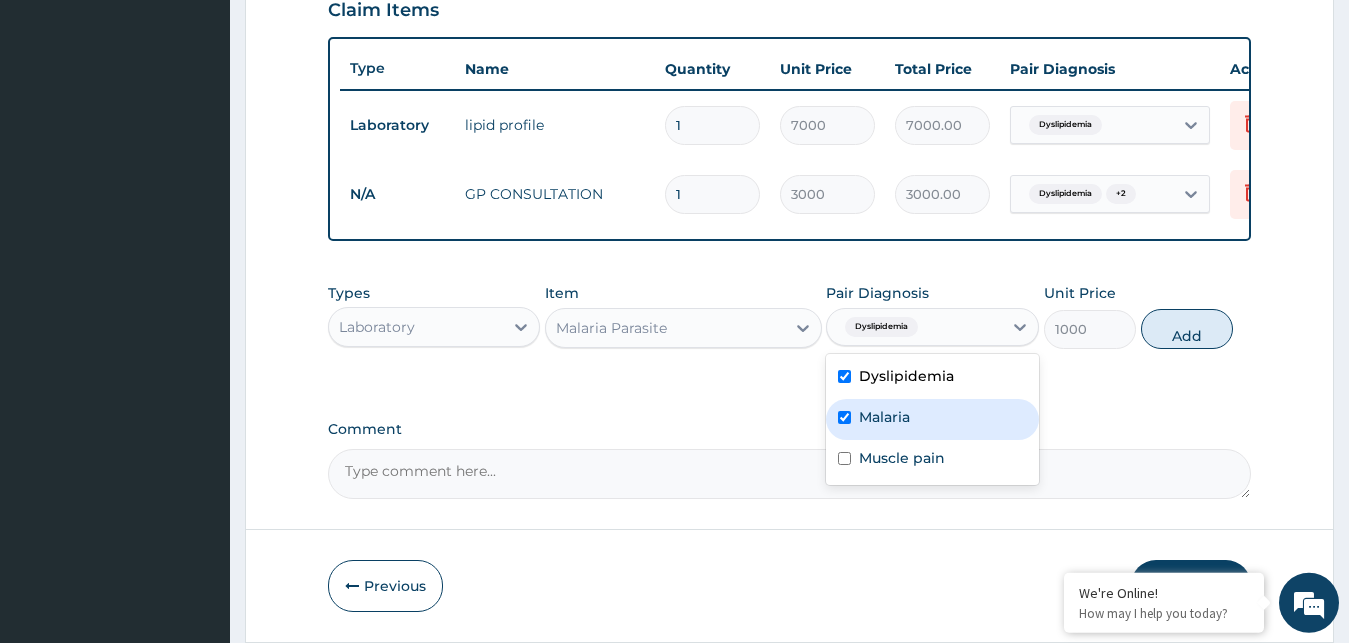 checkbox on "true" 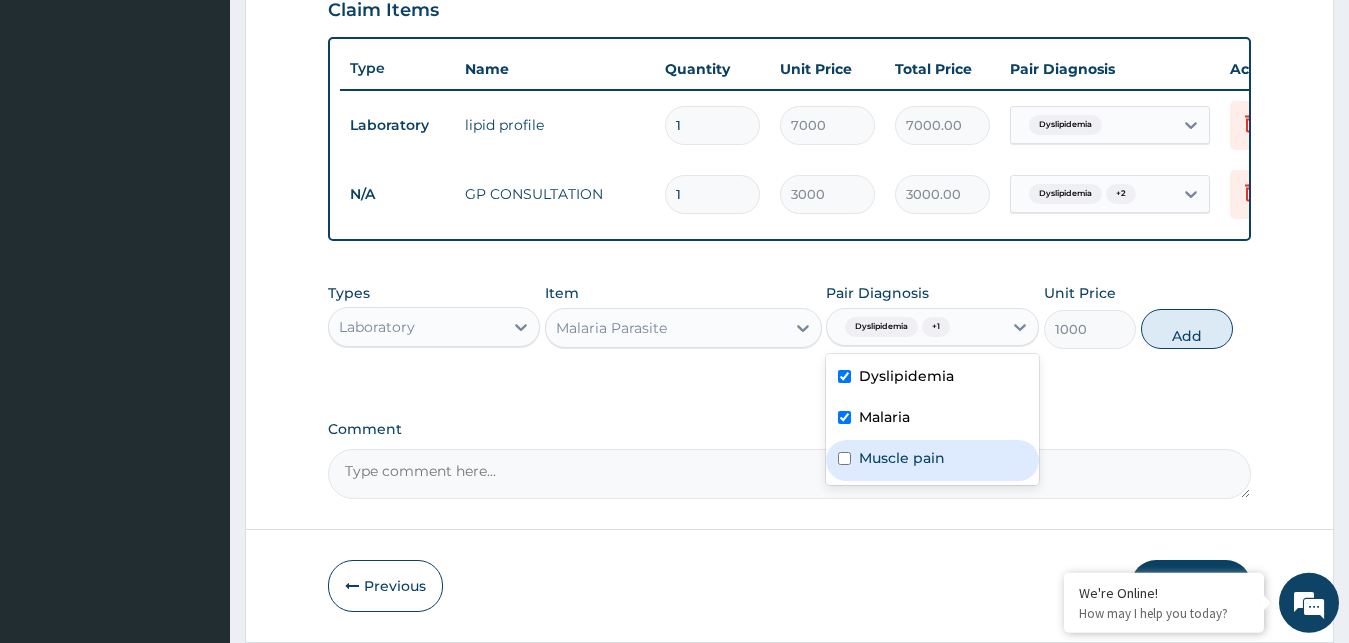 click on "Muscle pain" at bounding box center (902, 458) 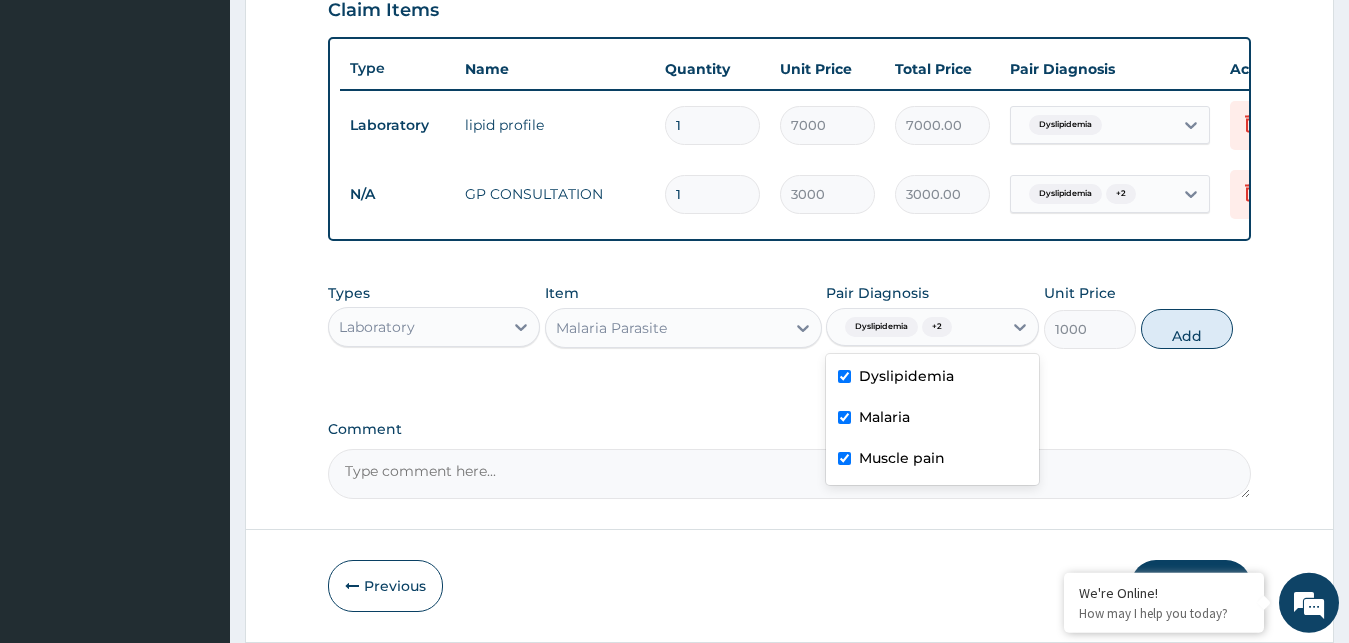 checkbox on "true" 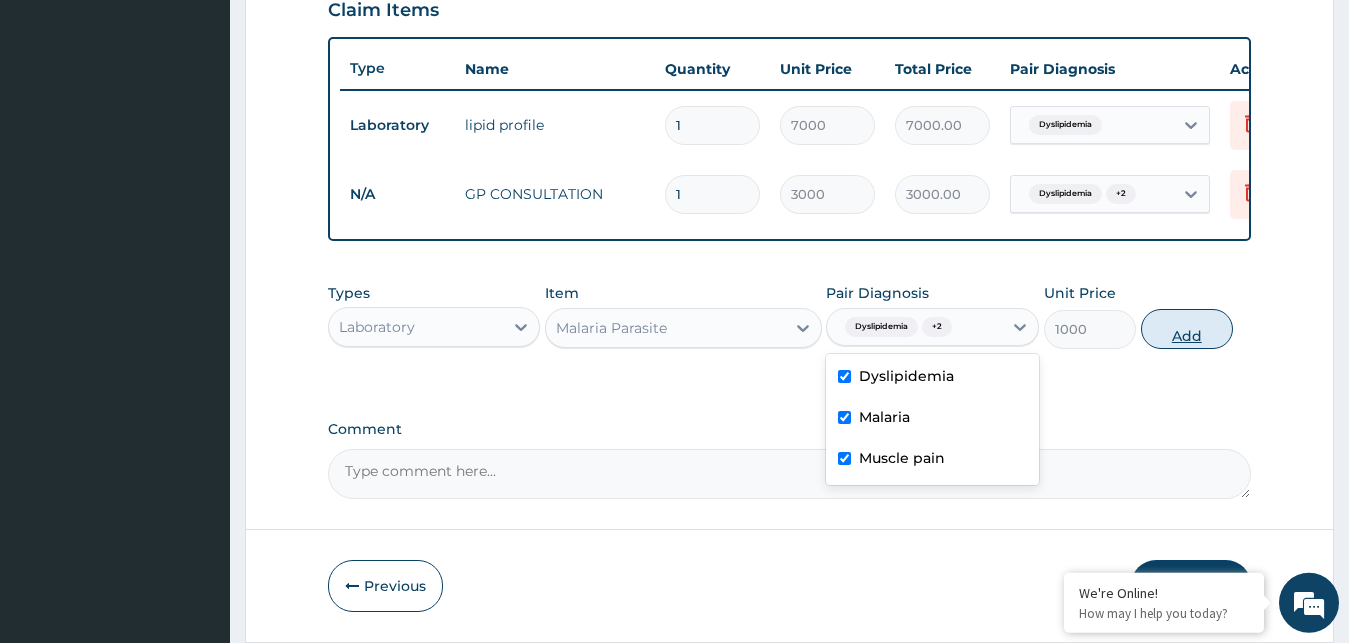 click on "Add" at bounding box center [1187, 329] 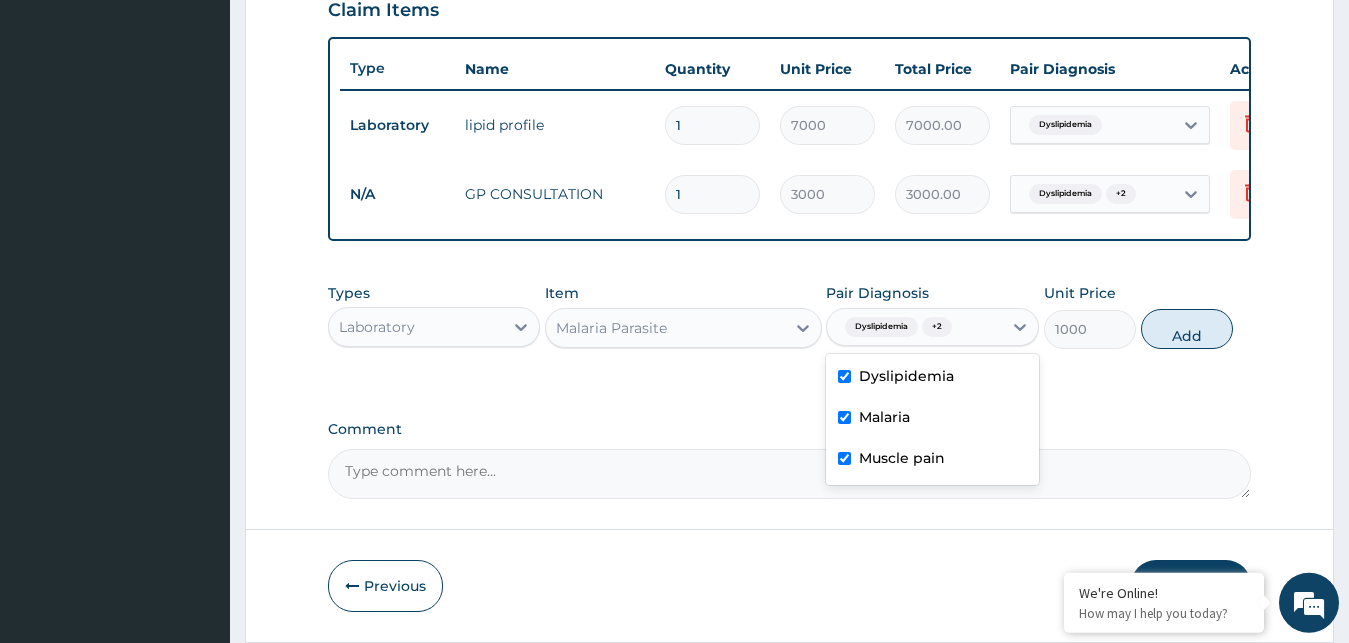 type on "0" 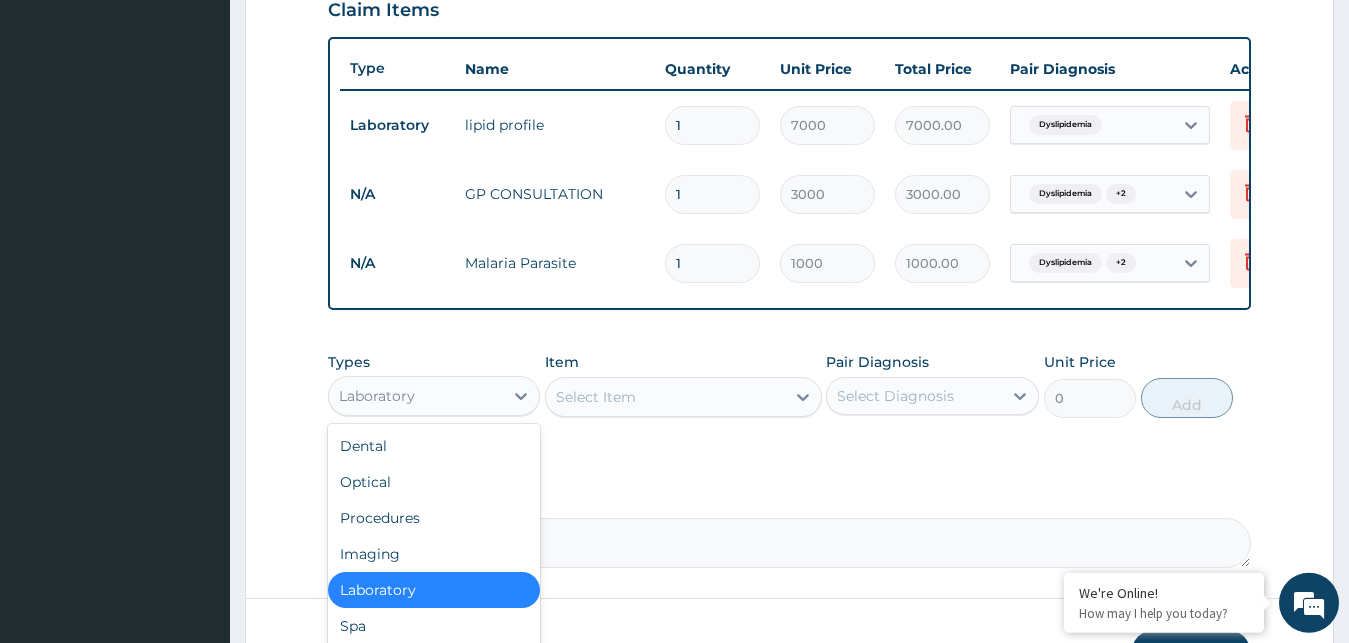 click on "Laboratory" at bounding box center [416, 396] 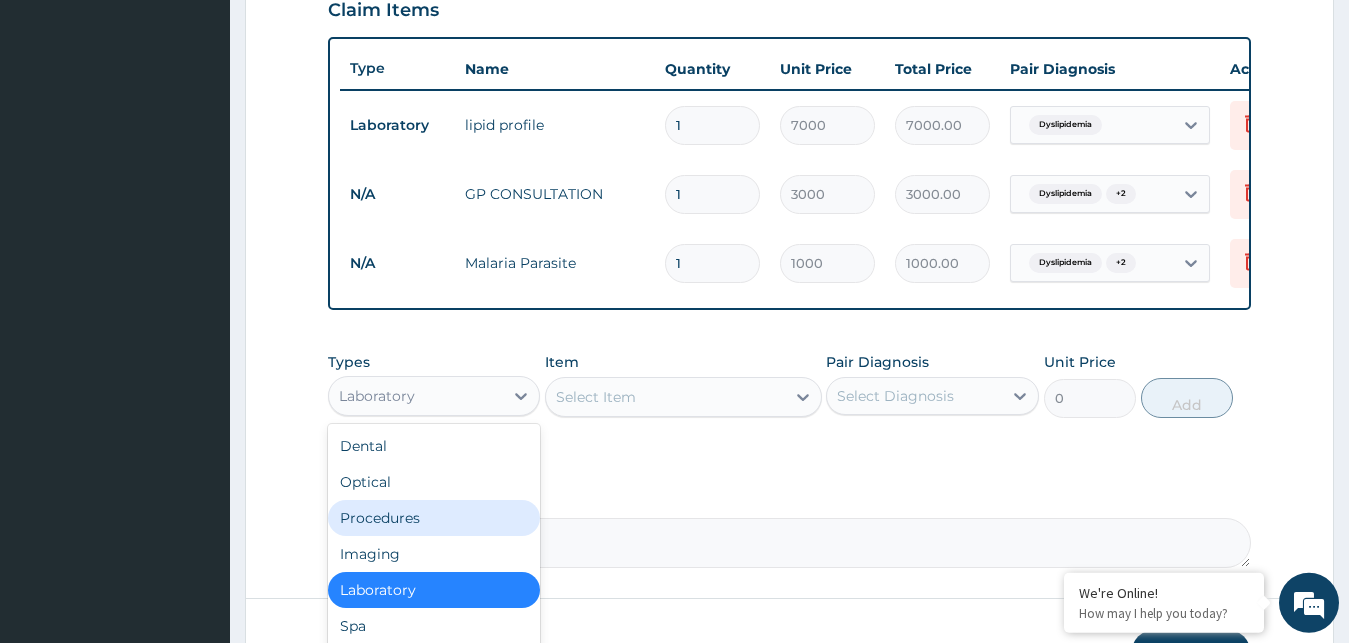 scroll, scrollTop: 68, scrollLeft: 0, axis: vertical 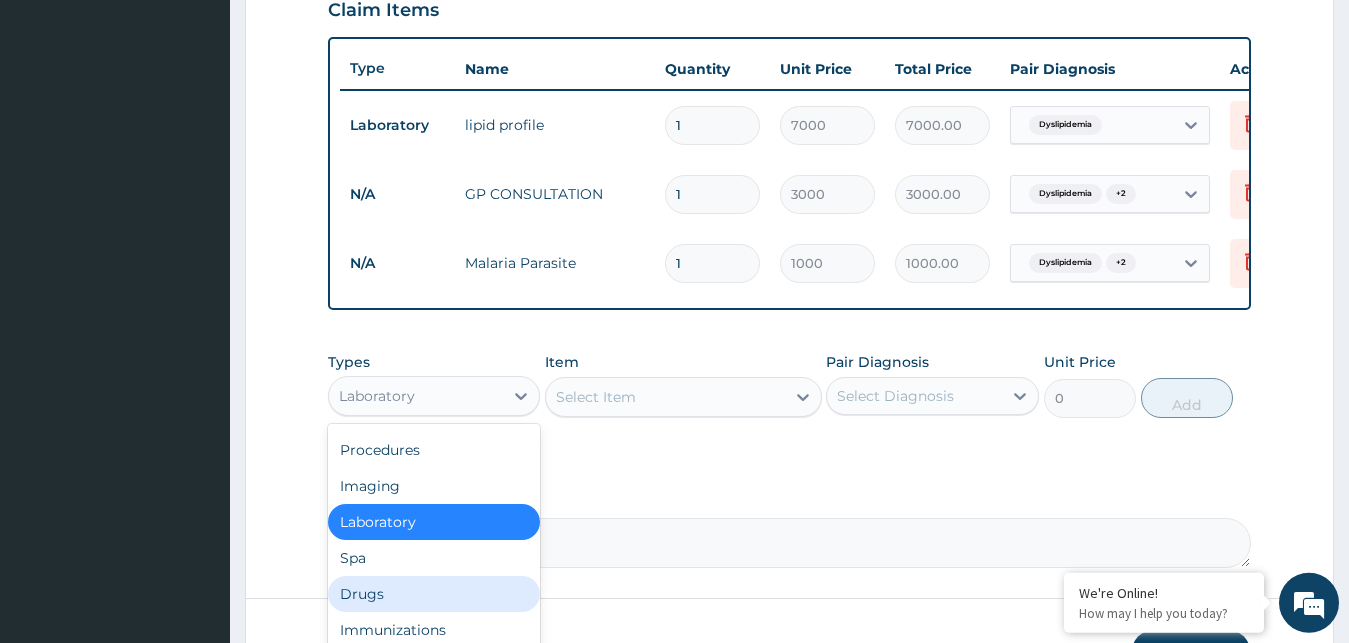click on "Drugs" at bounding box center (434, 594) 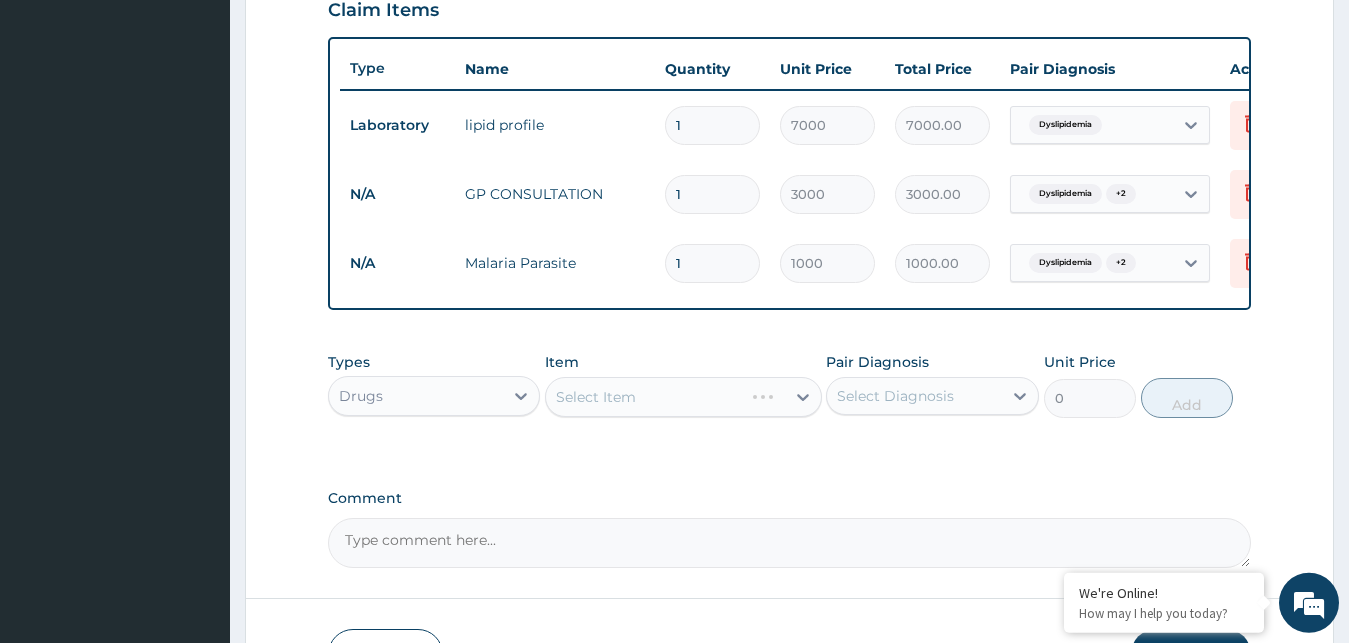click on "Select Item" at bounding box center [683, 397] 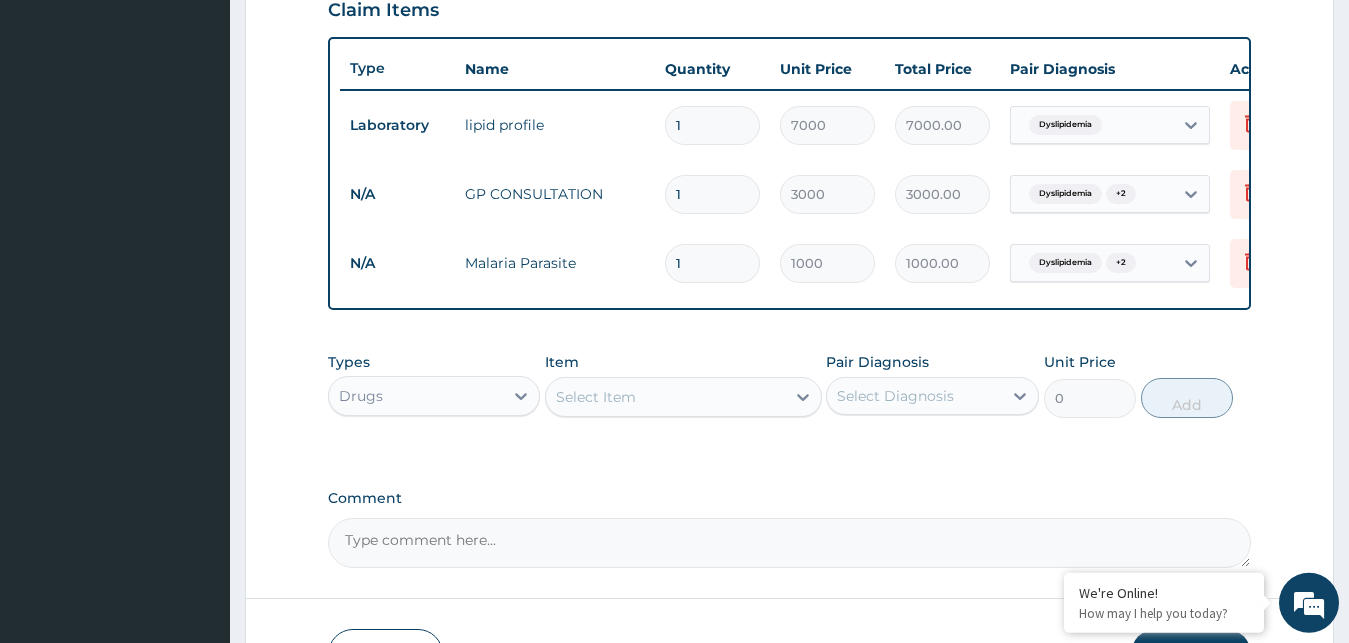 click on "Select Item" at bounding box center (596, 397) 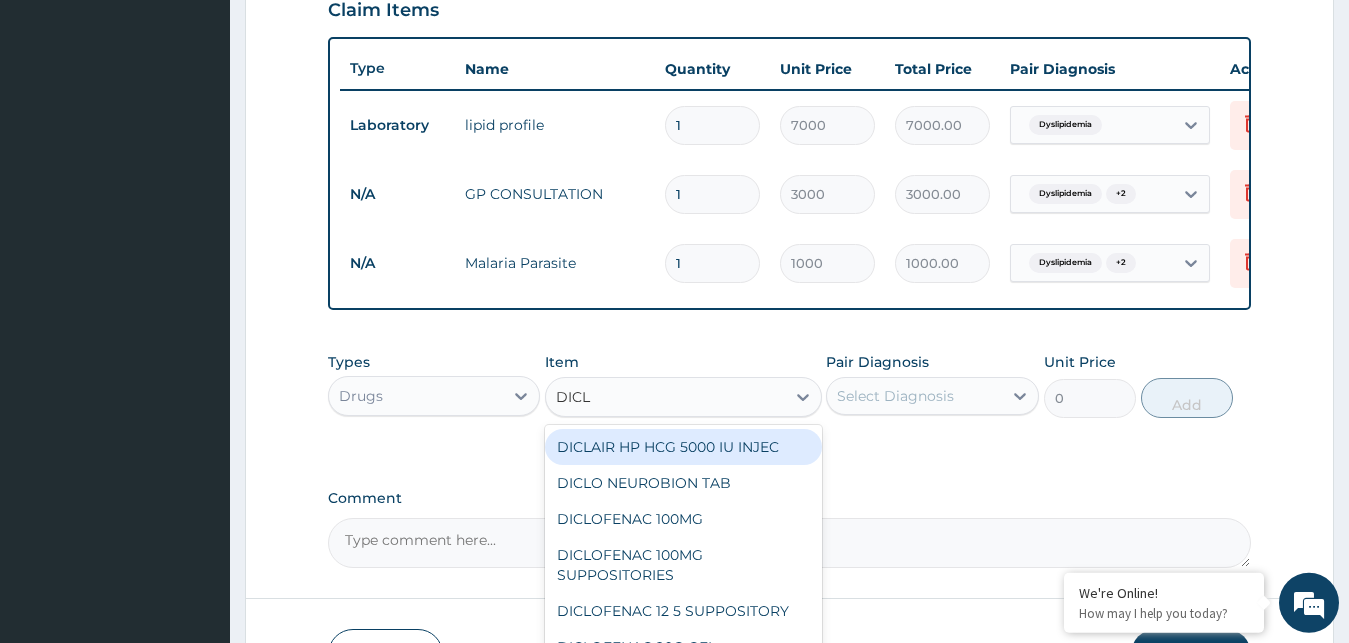 type on "DICLO" 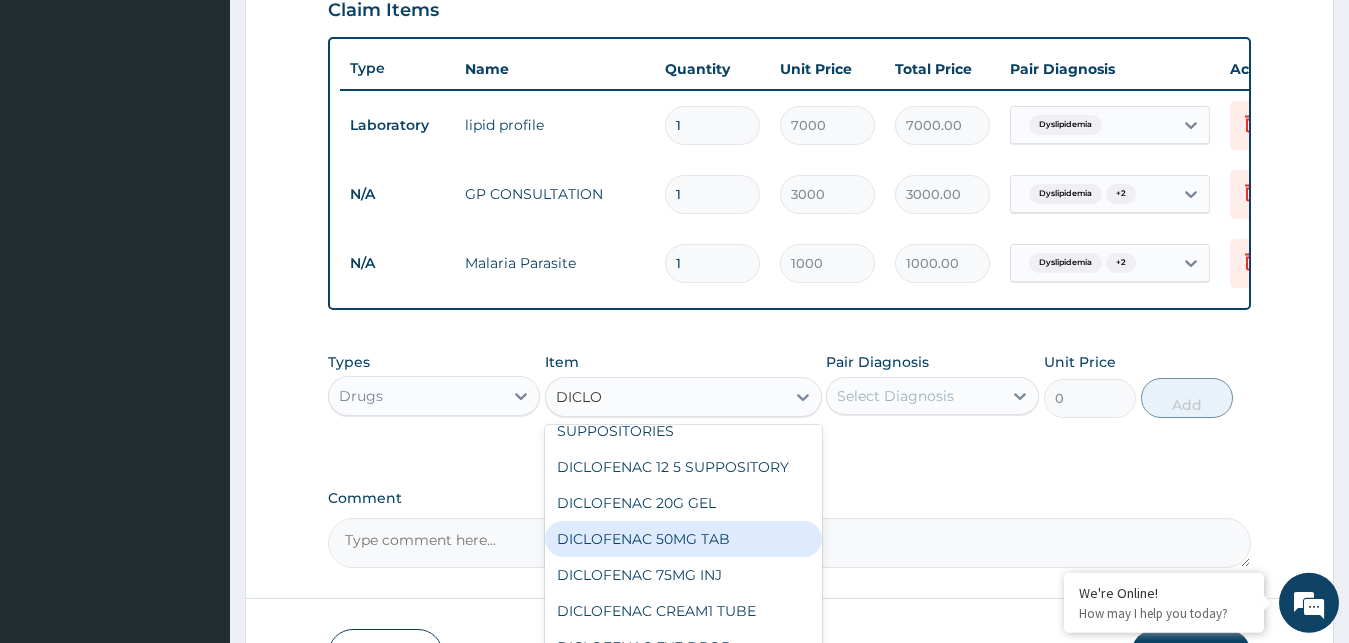 scroll, scrollTop: 216, scrollLeft: 0, axis: vertical 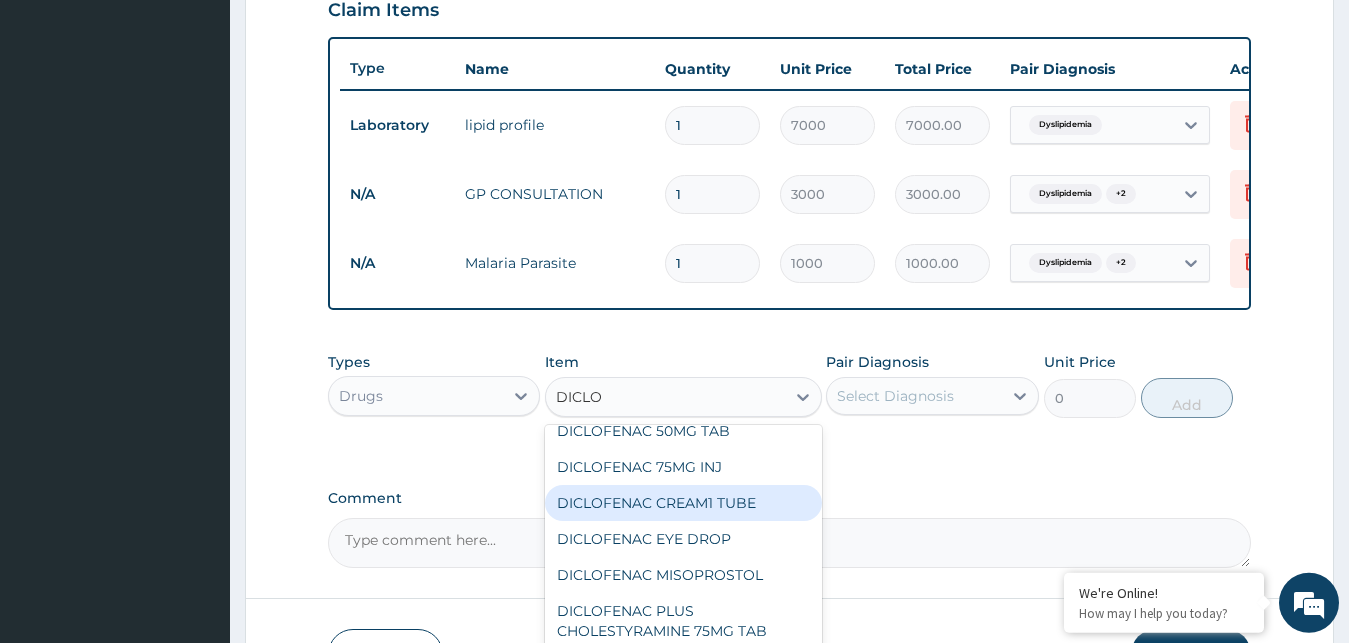 drag, startPoint x: 612, startPoint y: 526, endPoint x: 624, endPoint y: 526, distance: 12 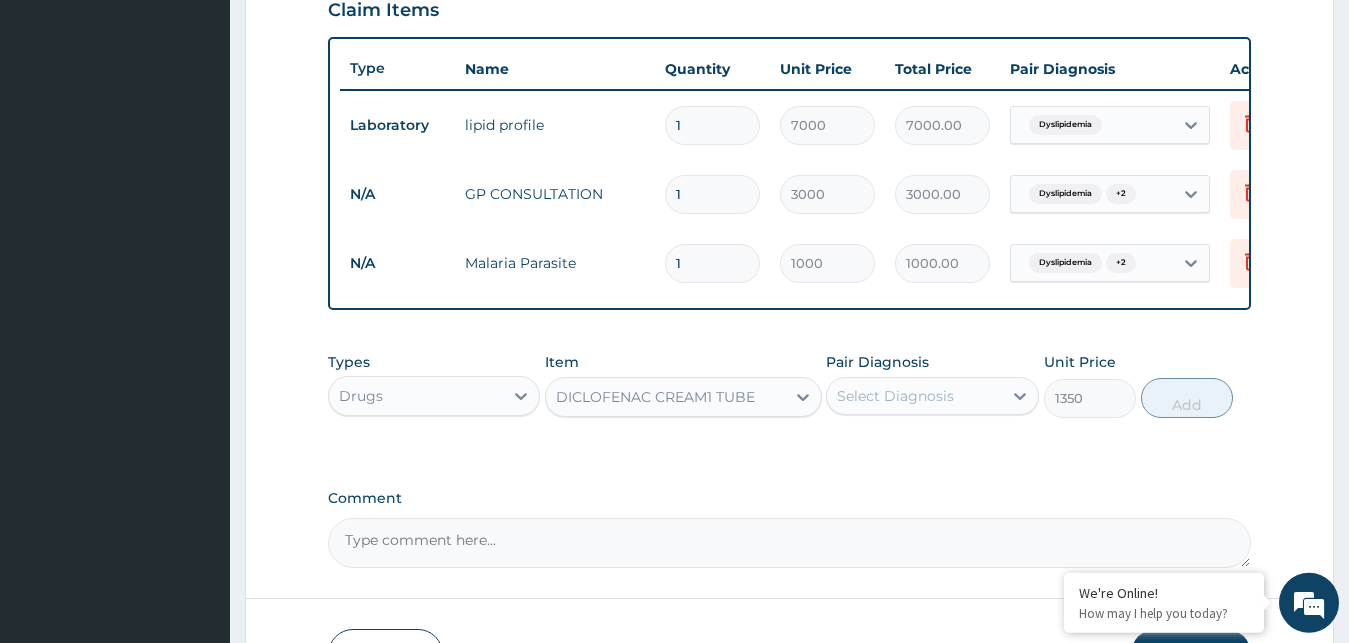 click on "Select Diagnosis" at bounding box center [895, 396] 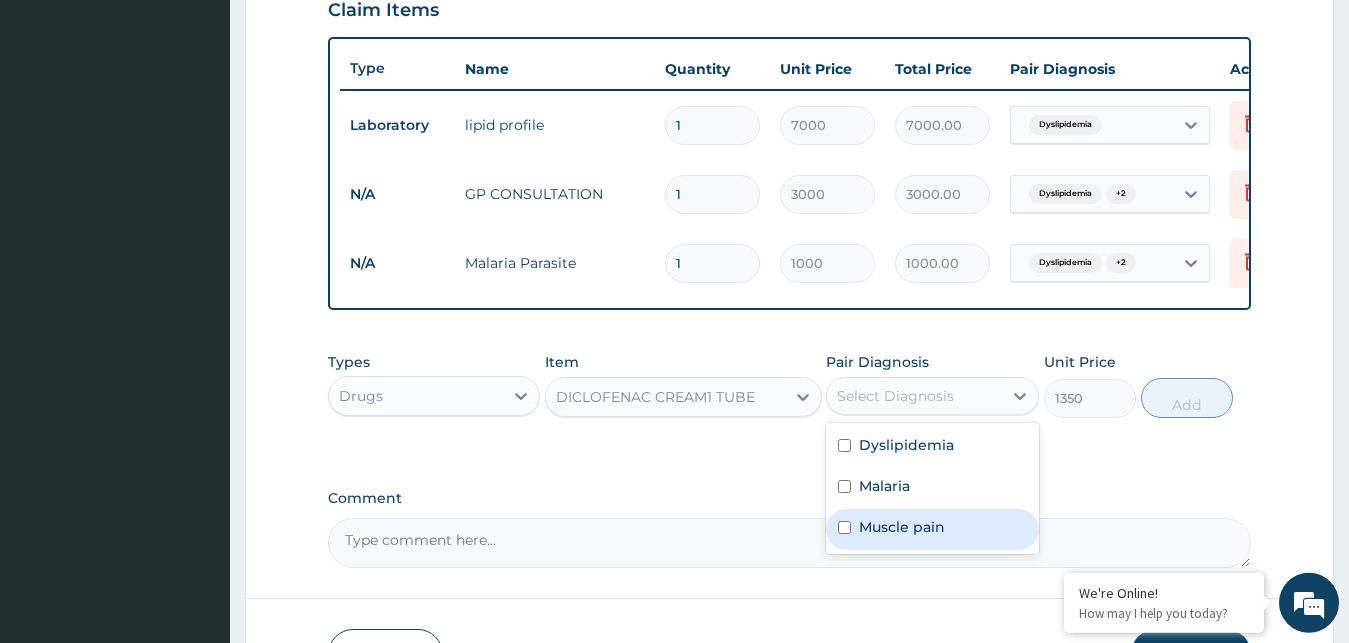 click on "Muscle pain" at bounding box center (902, 527) 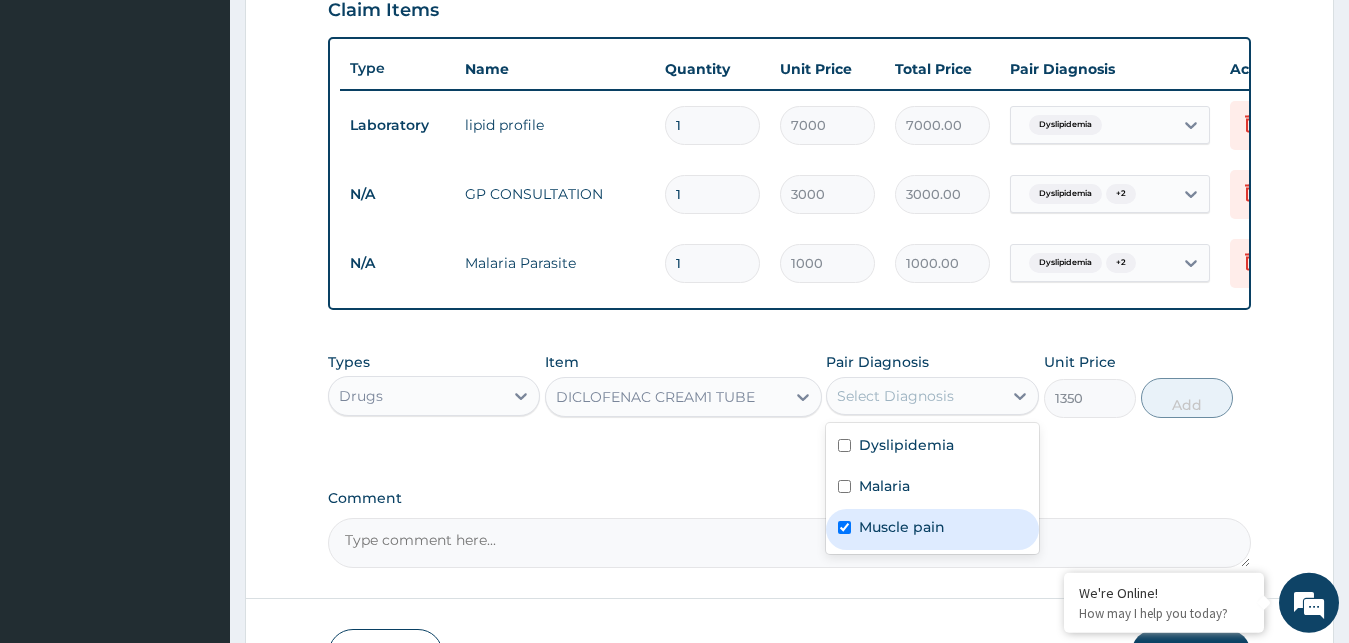 checkbox on "true" 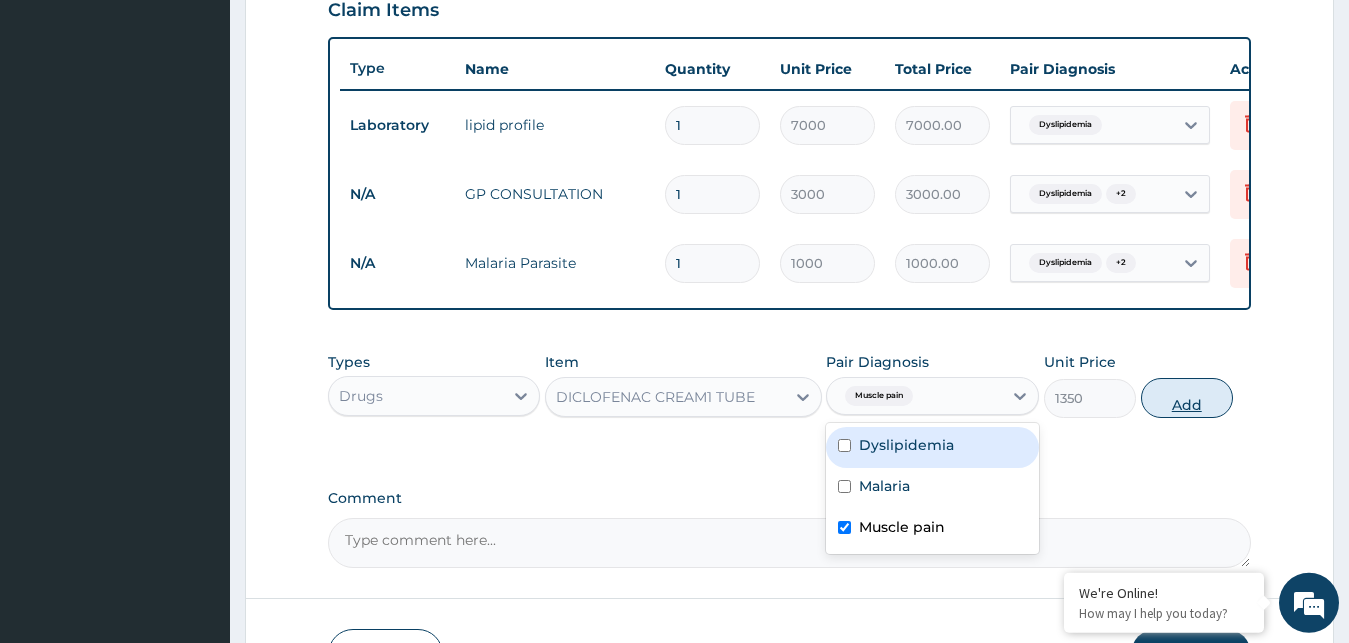 click on "Add" at bounding box center (1187, 398) 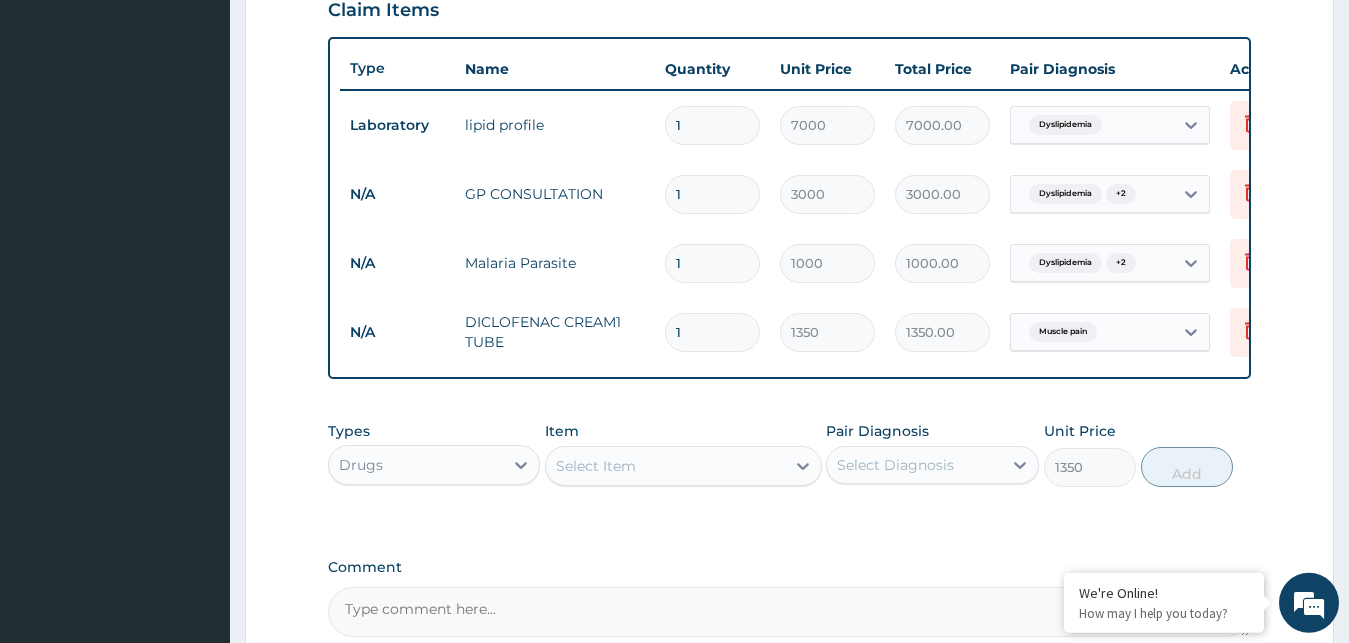 type on "0" 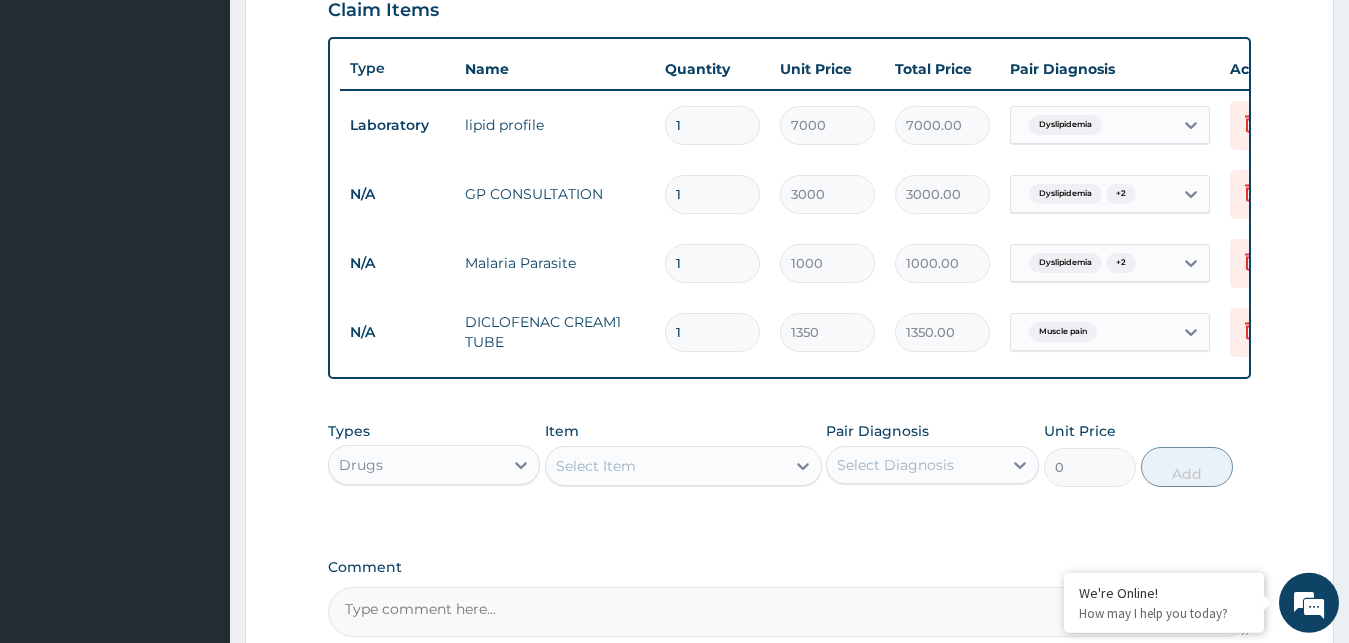 click on "Select Item" at bounding box center [596, 466] 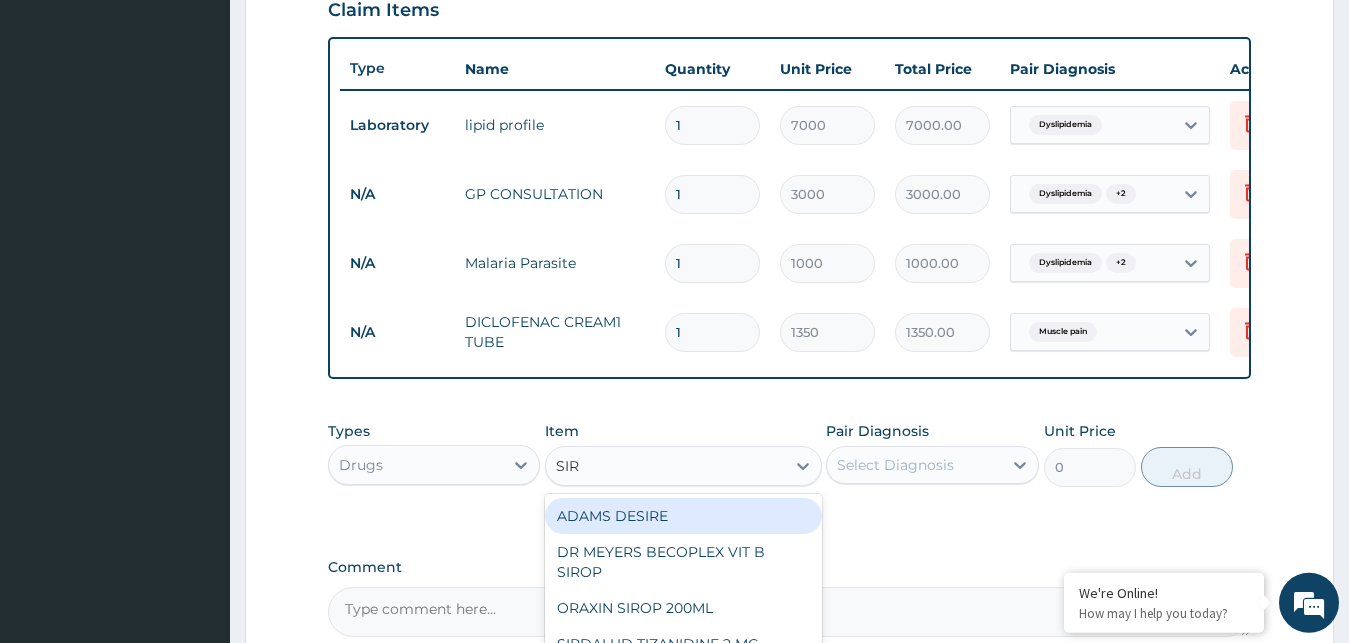 type on "SIRD" 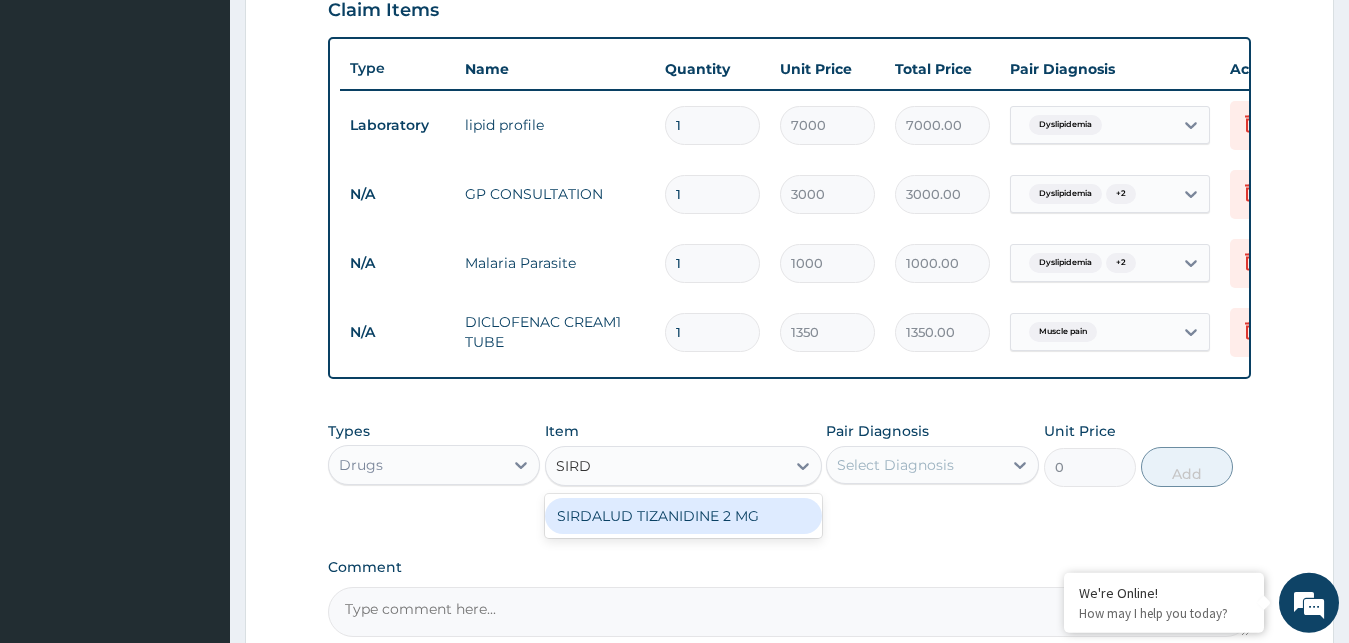 click on "SIRDALUD TIZANIDINE 2 MG" at bounding box center (683, 516) 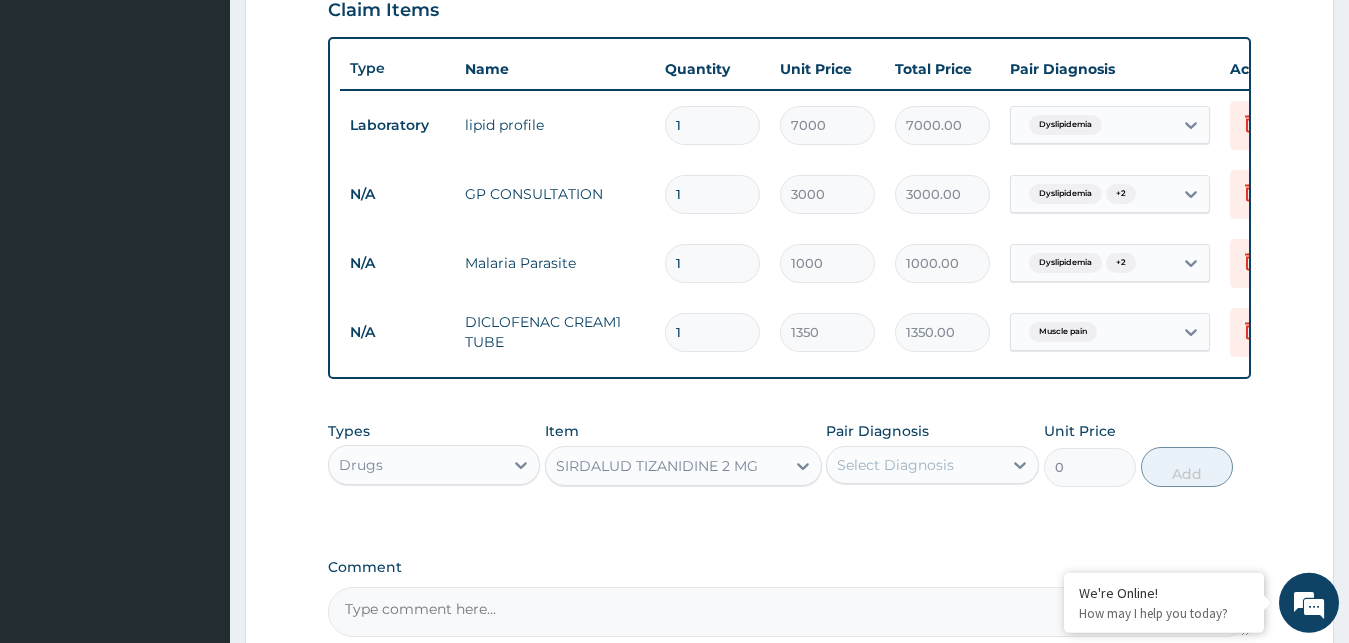 type 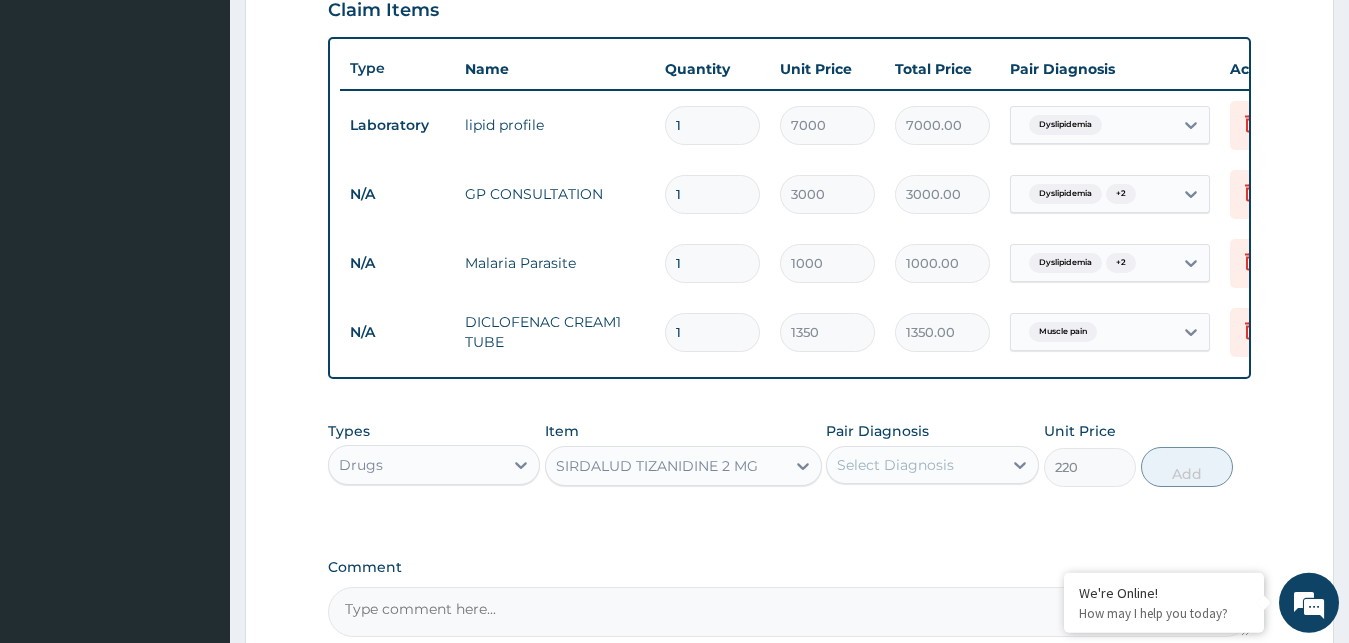 click on "+ 2" at bounding box center (1121, 263) 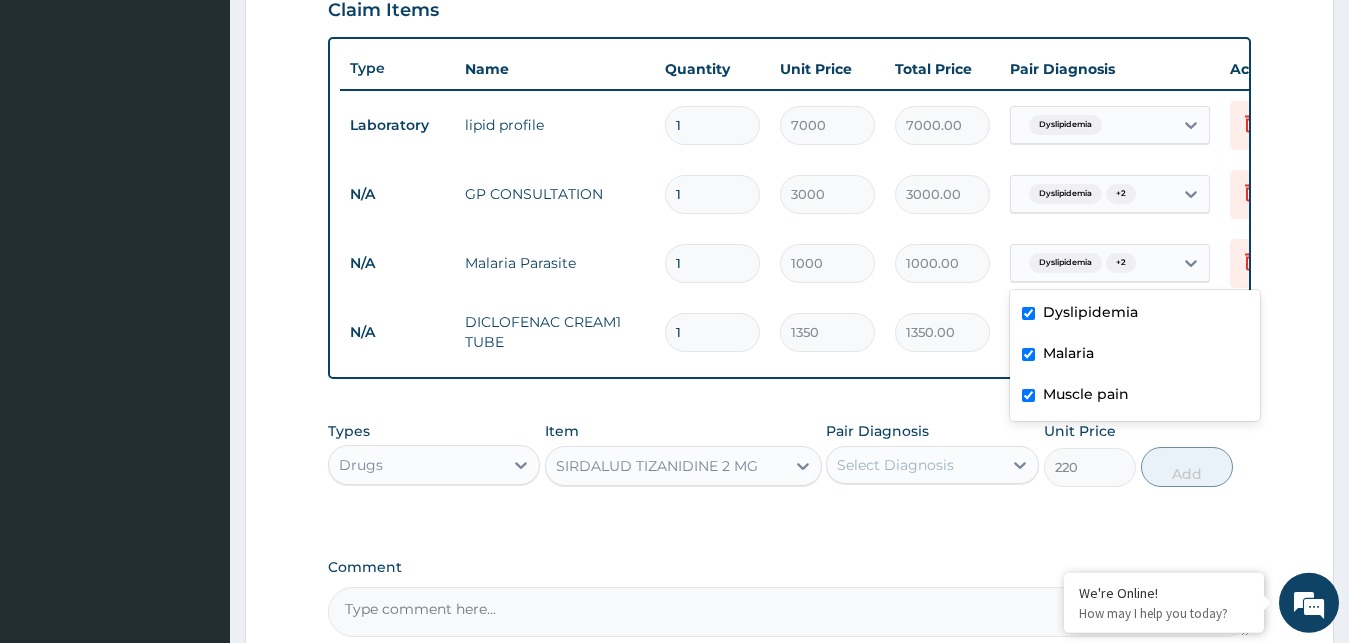 click at bounding box center (1028, 313) 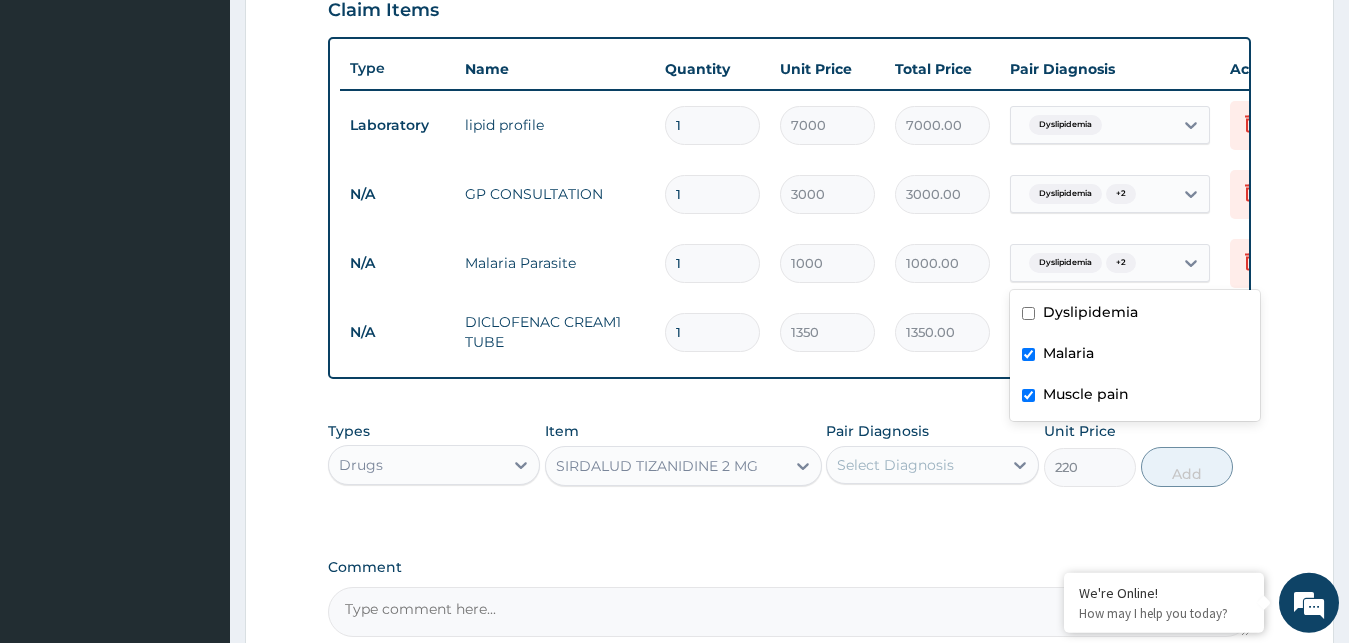 checkbox on "false" 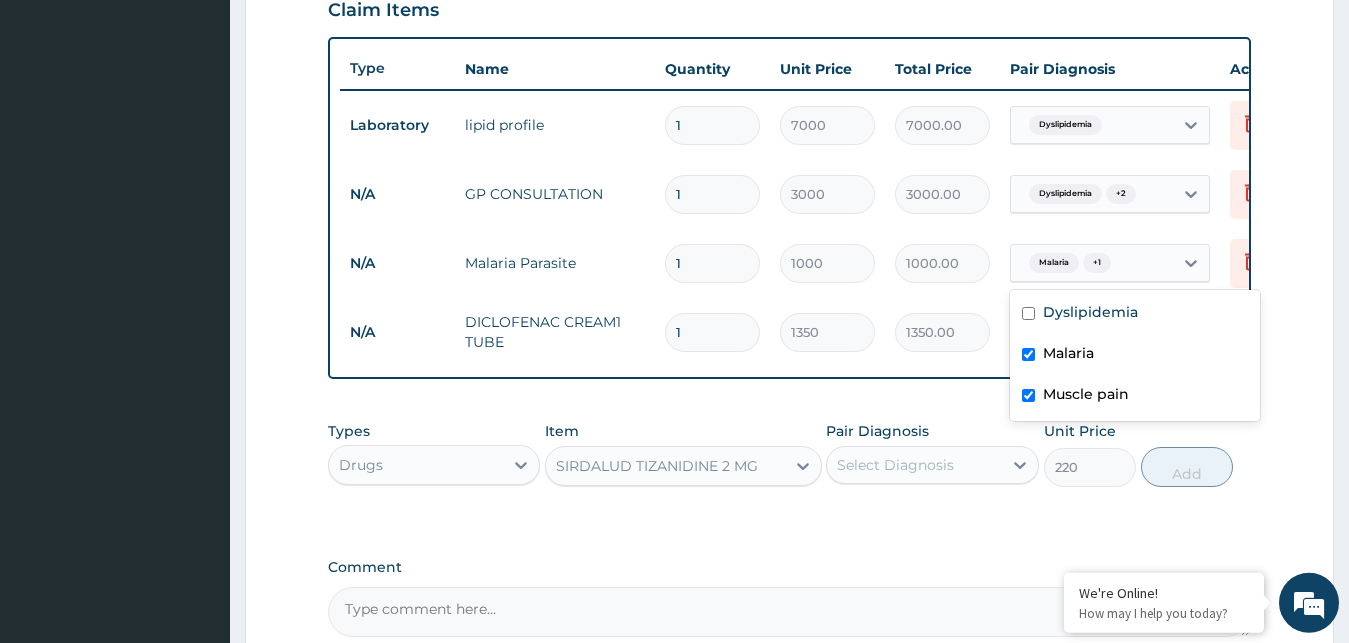 click on "Muscle pain" at bounding box center (1135, 396) 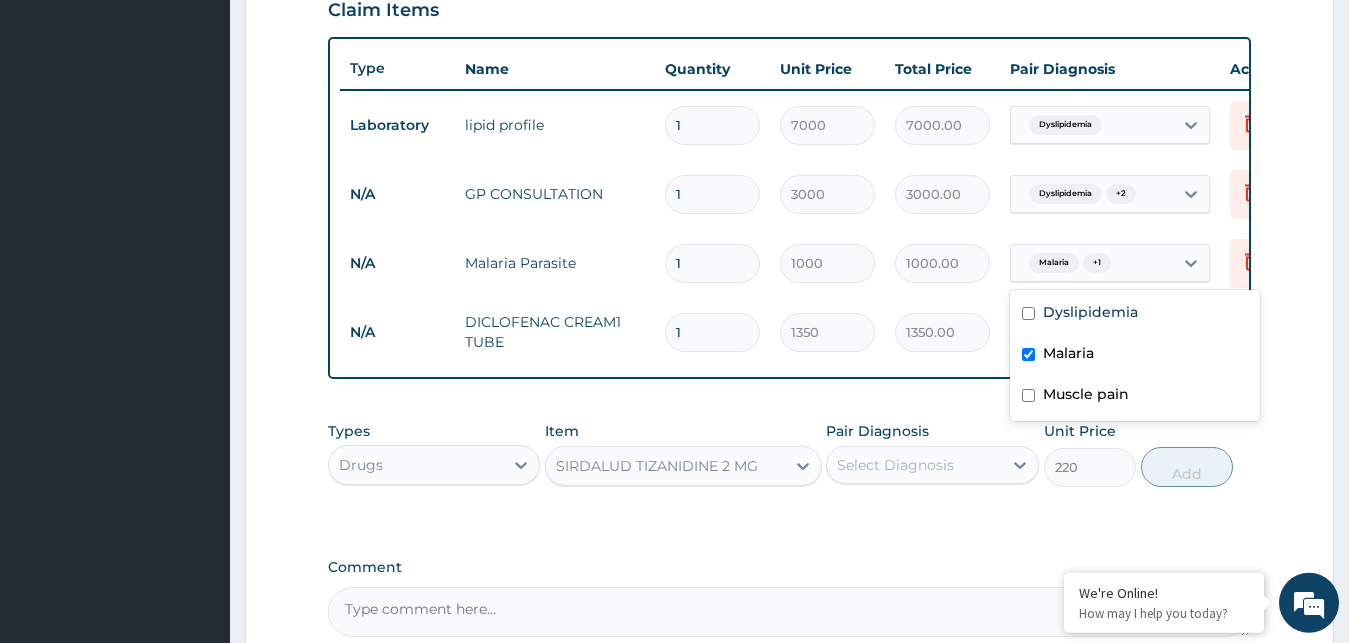 checkbox on "false" 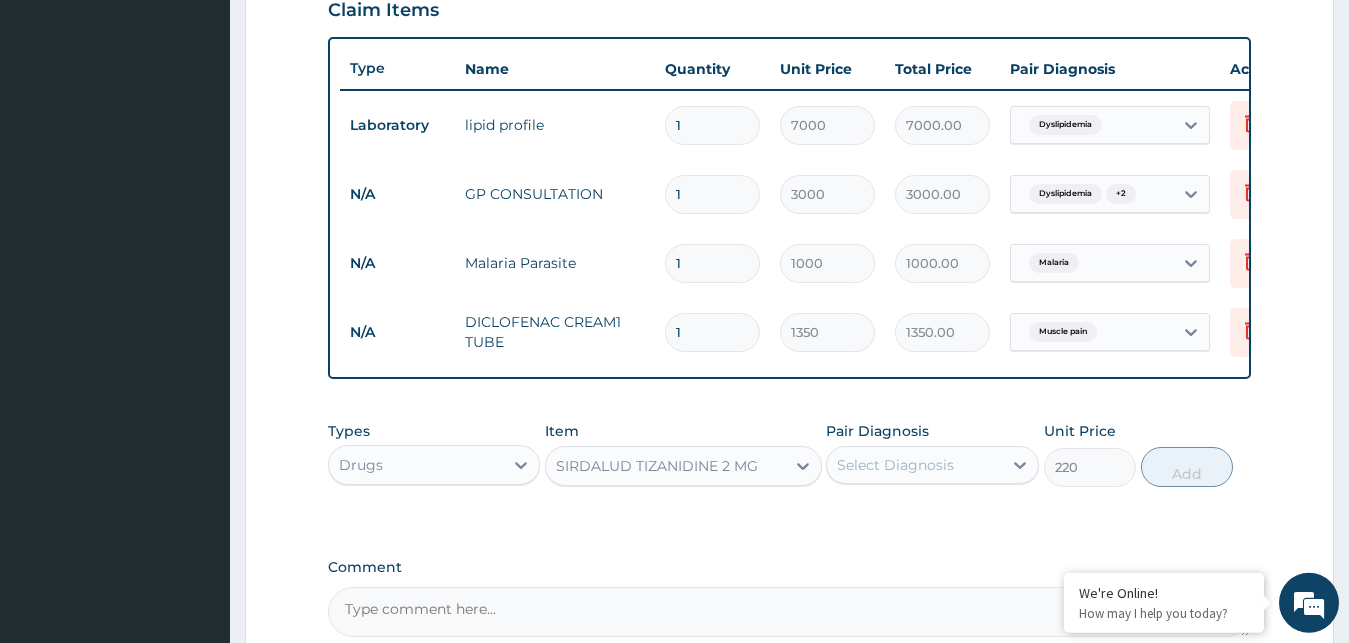 click on "PA Code / Prescription Code PA/[NUMBER] Encounter Date [DATE] Important Notice Please enter PA codes before entering items that are not attached to a PA code   All diagnoses entered must be linked to a claim item. Diagnosis & Claim Items that are visible but inactive cannot be edited because they were imported from an already approved PA code. Diagnosis Dyslipidemia confirmed Malaria Query Muscle pain Confirmed NB: All diagnosis must be linked to a claim item Claim Items Type Name Quantity Unit Price Total Price Pair Diagnosis Actions Laboratory lipid profile 1 7000 7000.00 Dyslipidemia Delete N/A GP CONSULTATION 1 3000 3000.00 Dyslipidemia  + 2 Delete N/A Malaria Parasite 1 1000 1000.00 Malaria Delete N/A DICLOFENAC CREAM1 TUBE 1 1350 1350.00 Muscle pain Delete Types Drugs Item SIRDALUD TIZANIDINE 2 MG Pair Diagnosis Select Diagnosis Unit Price 220 Add Comment" at bounding box center (790, 60) 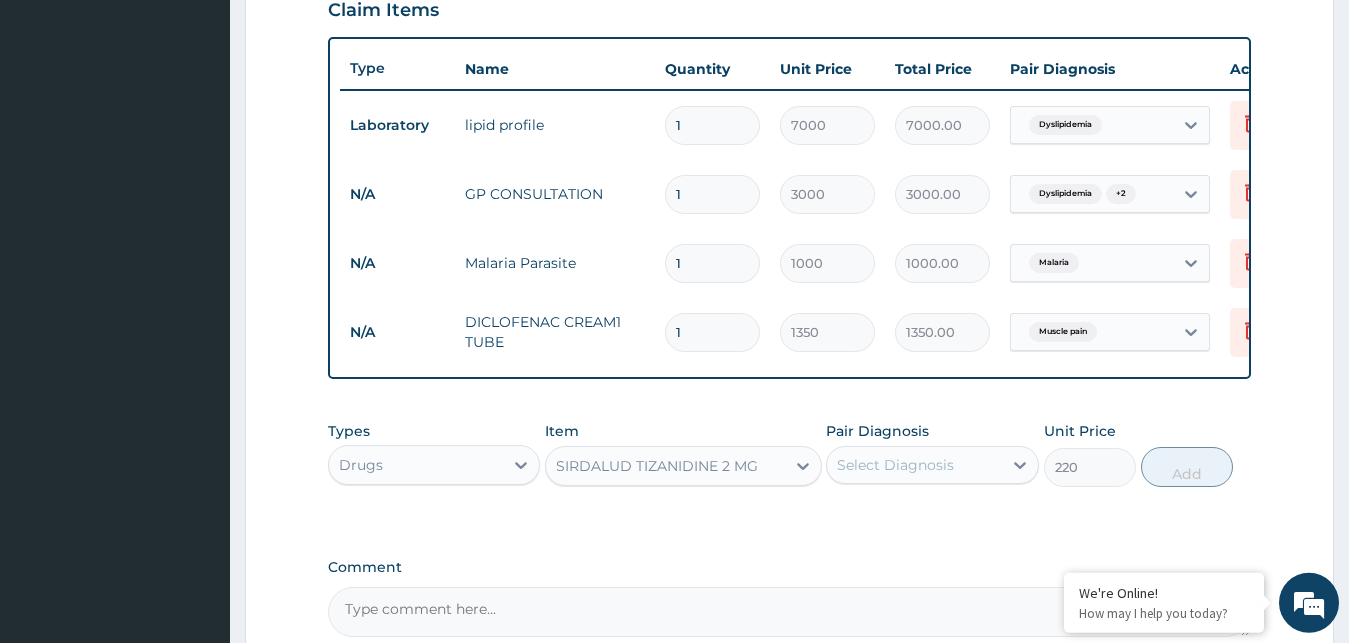 click on "Select Diagnosis" at bounding box center [895, 465] 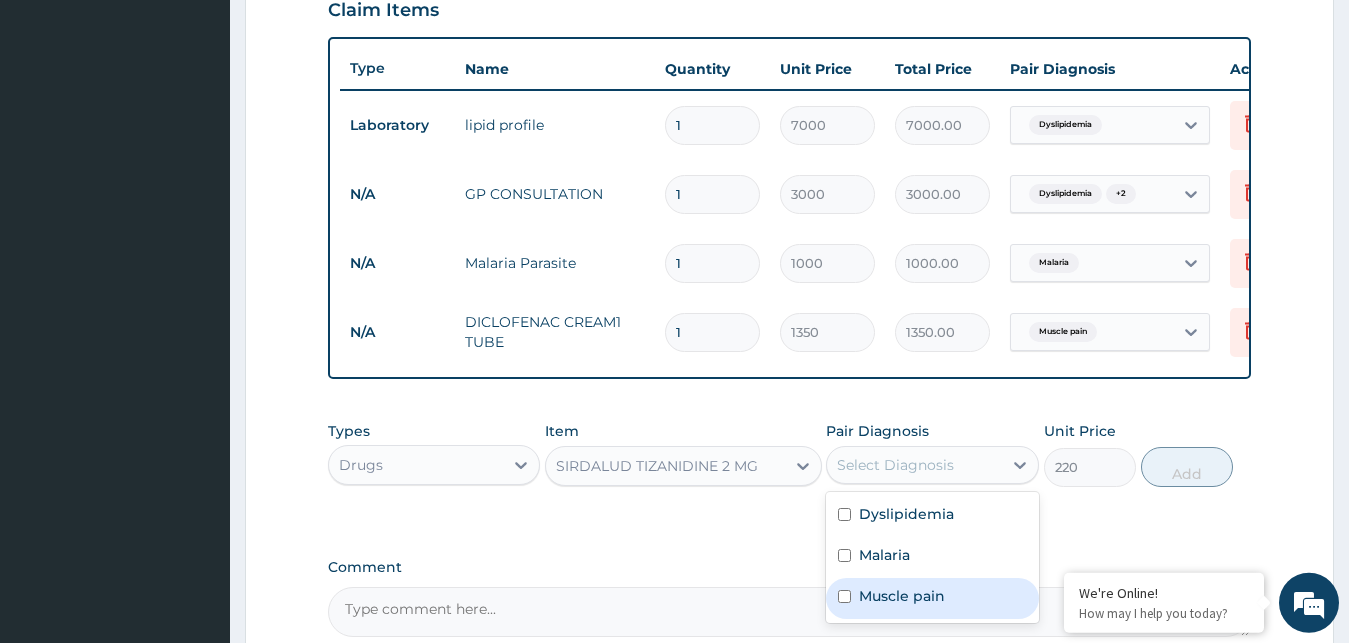 click on "Muscle pain" at bounding box center (902, 596) 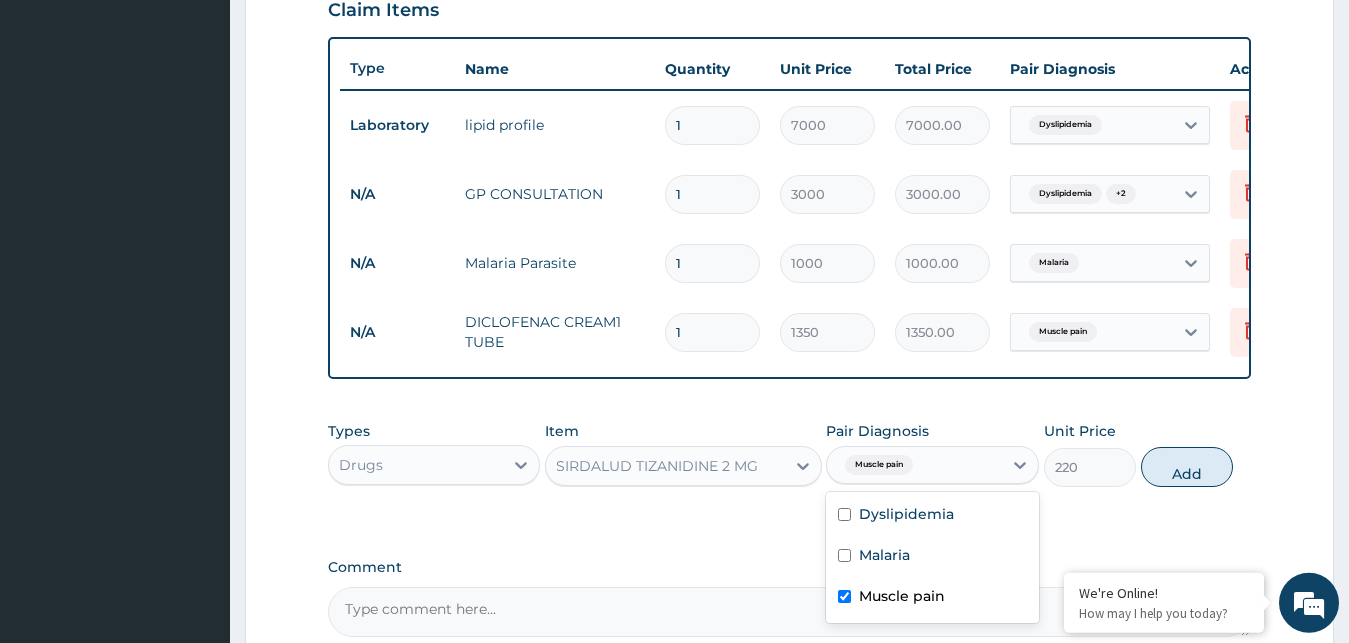 checkbox on "true" 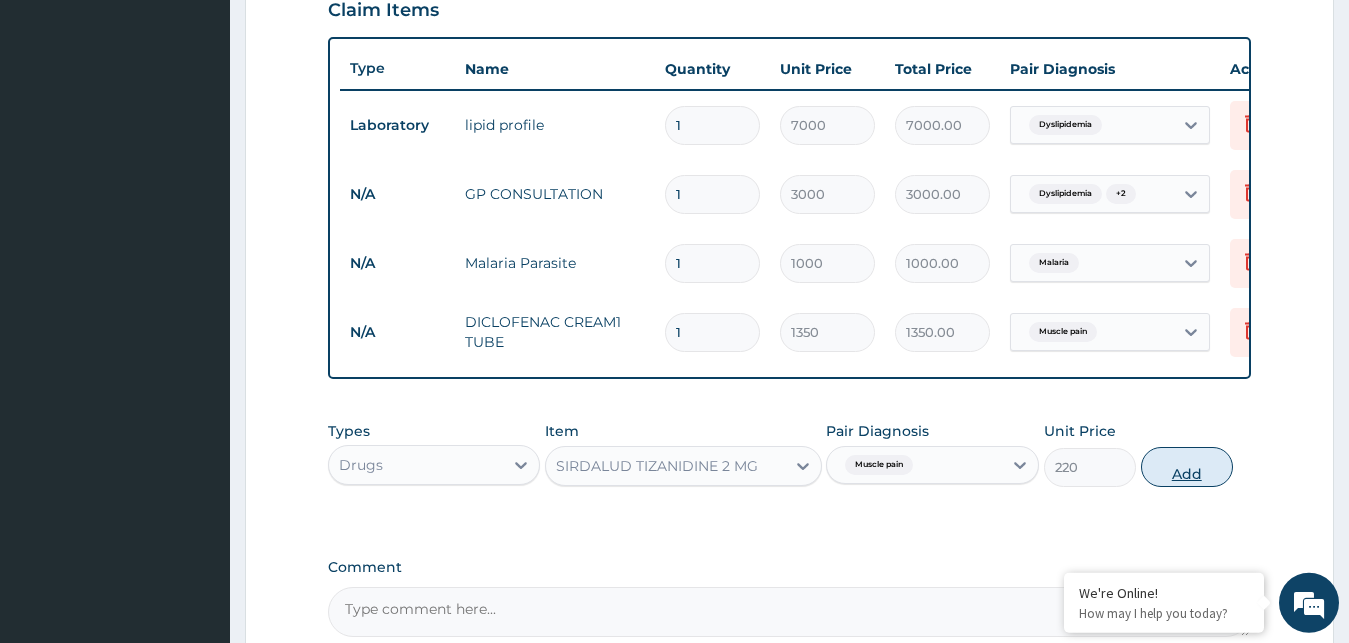 click on "Add" at bounding box center [1187, 467] 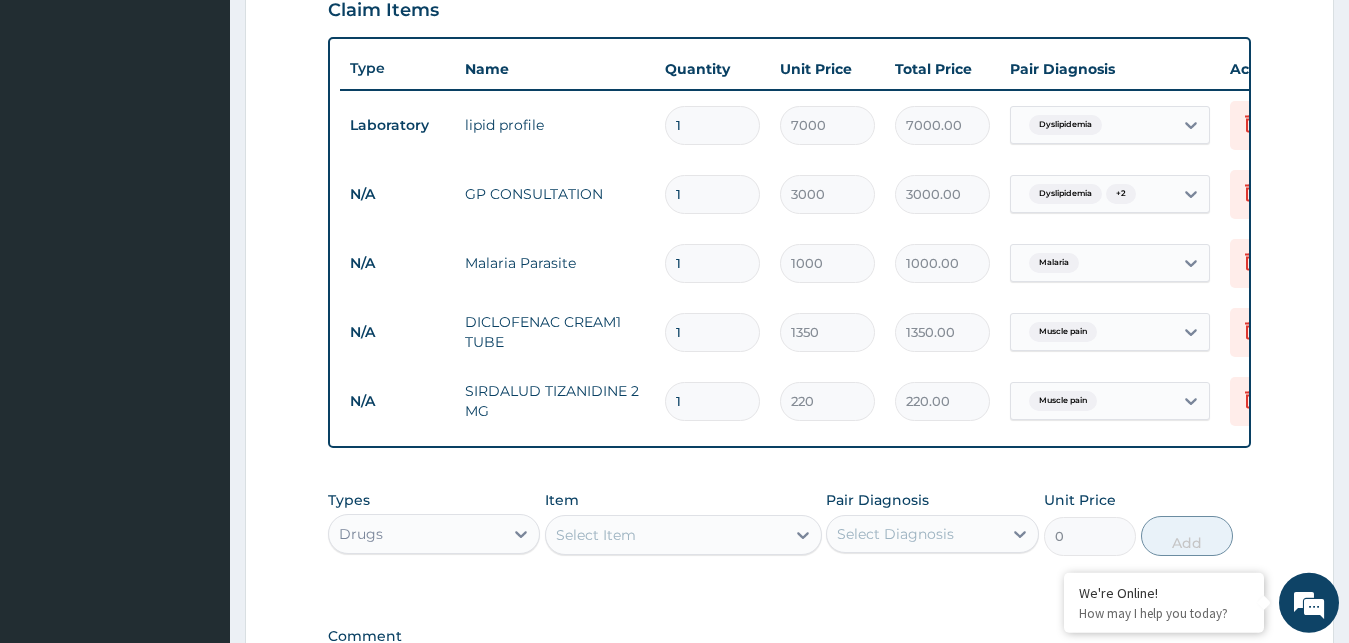 click on "Types Drugs Item Select Item Pair Diagnosis Select Diagnosis Unit Price 0 Add" at bounding box center (790, 523) 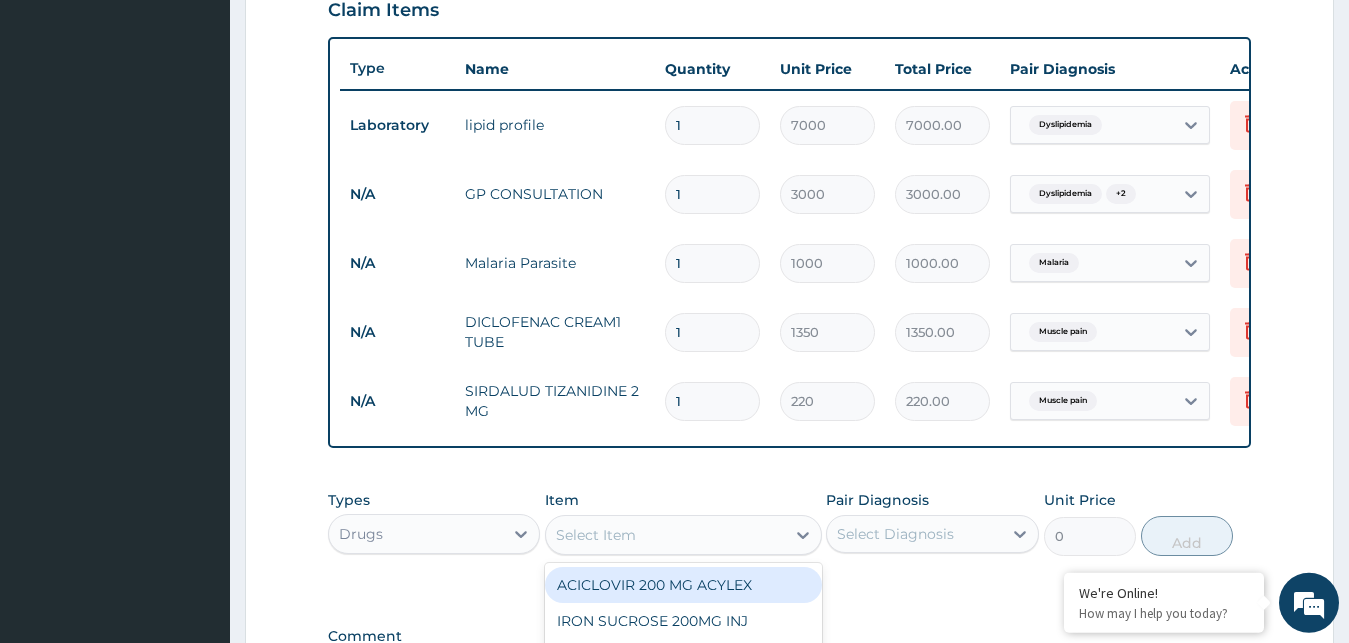 click on "Select Item" at bounding box center [665, 535] 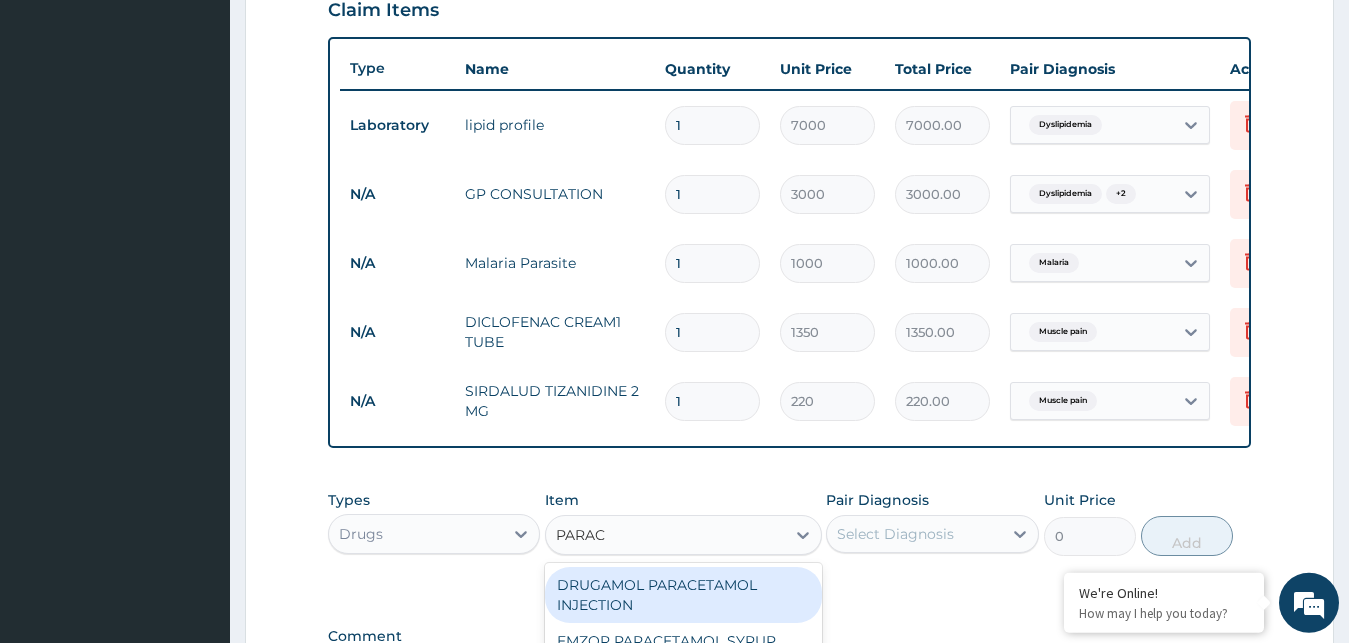 type on "PARACE" 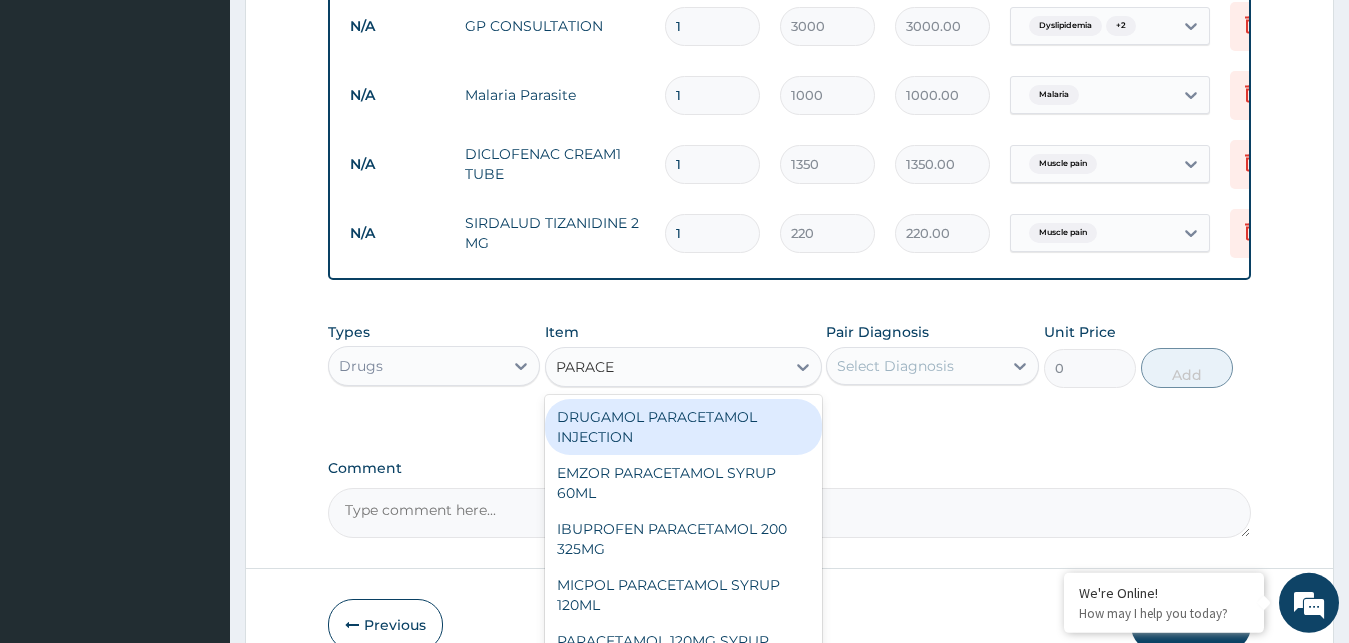 scroll, scrollTop: 911, scrollLeft: 0, axis: vertical 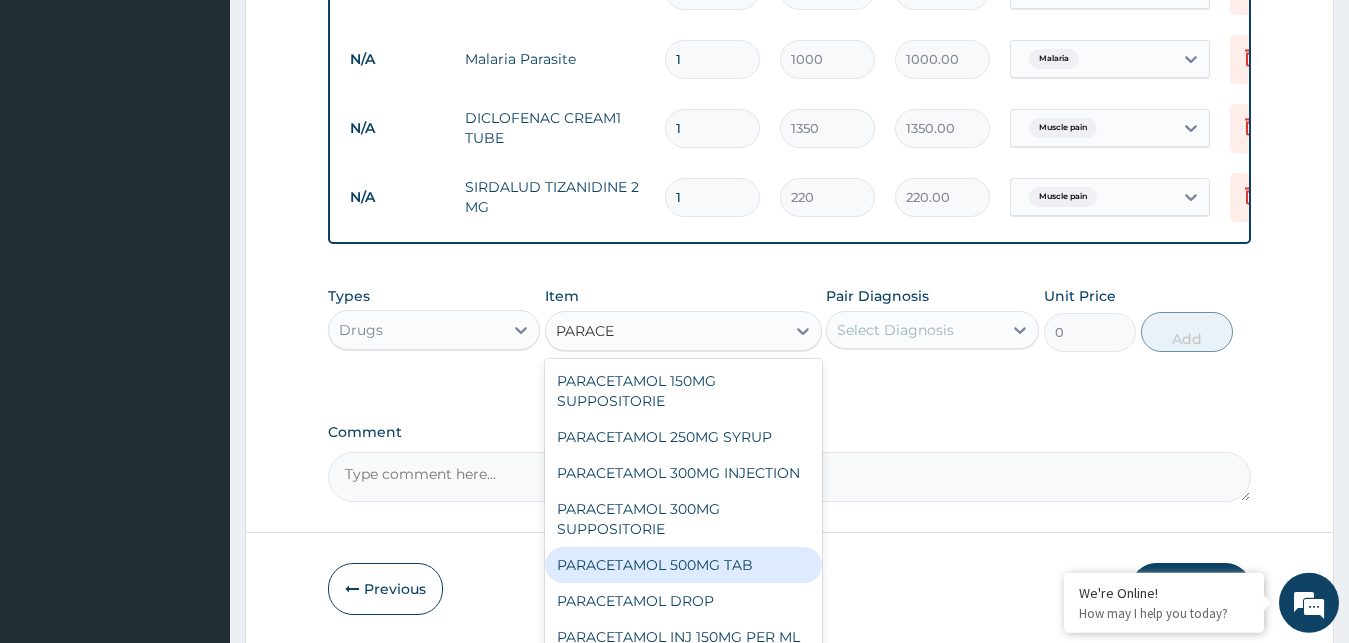click on "PARACETAMOL 500MG TAB" at bounding box center (683, 565) 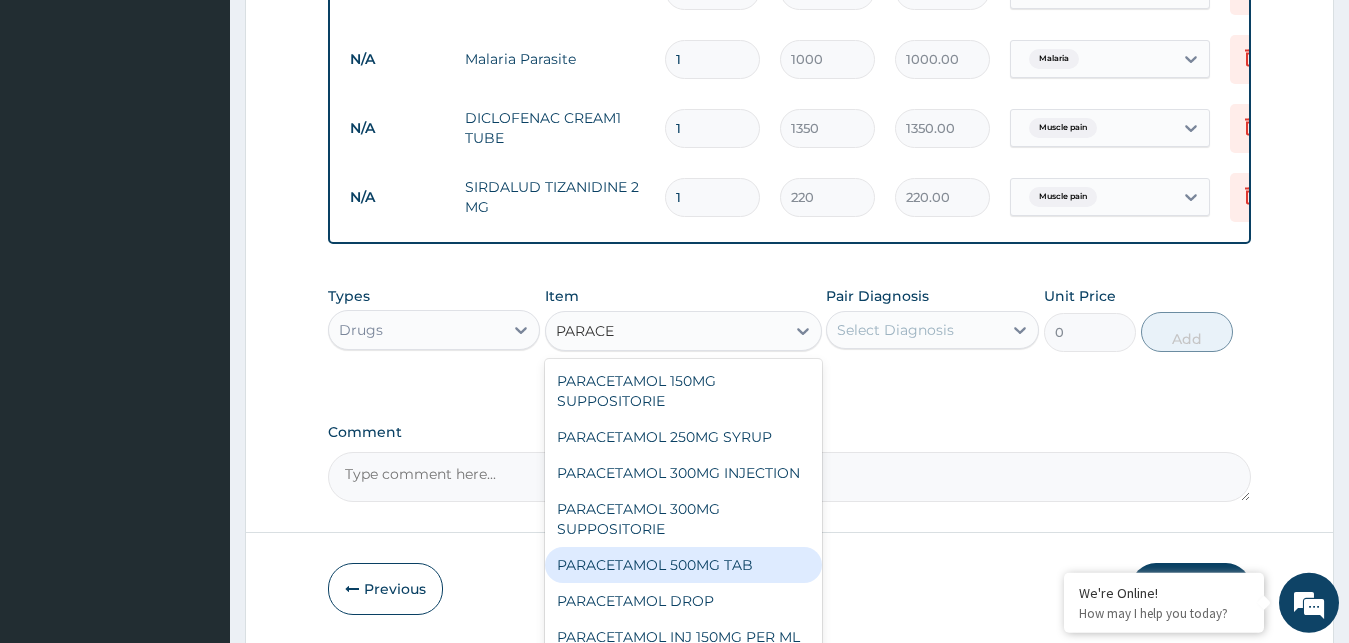 type 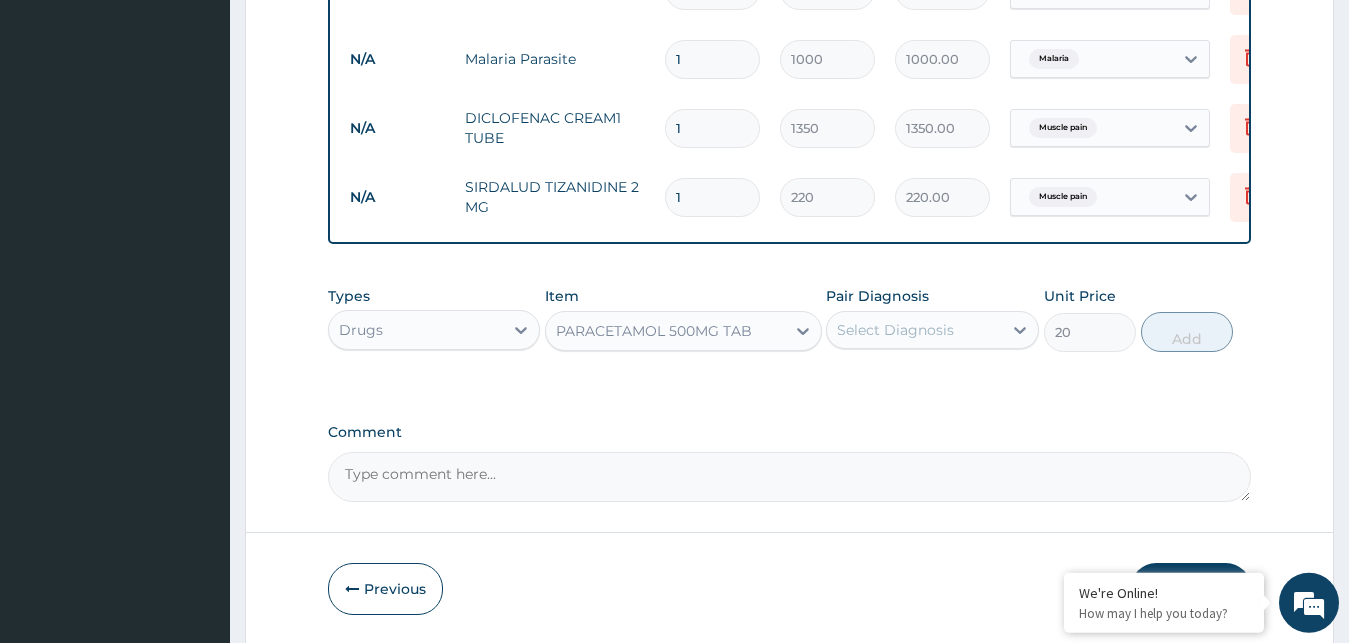 click on "Select Diagnosis" at bounding box center (895, 330) 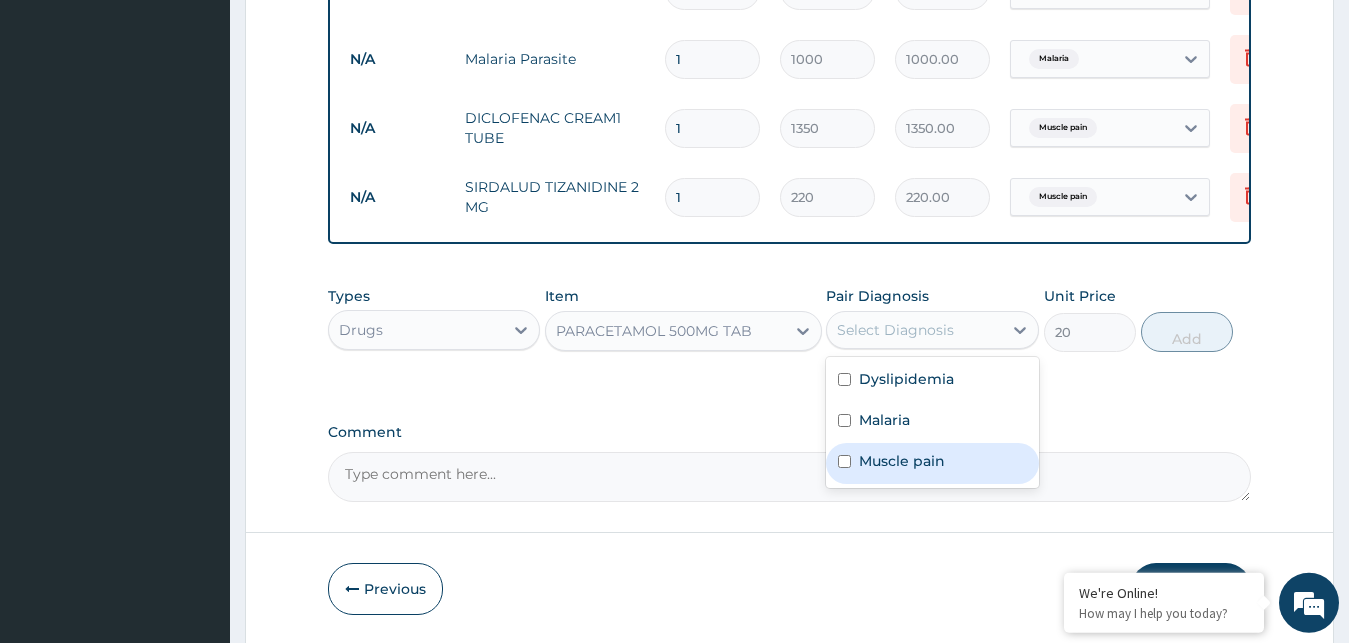 click on "Muscle pain" at bounding box center (902, 461) 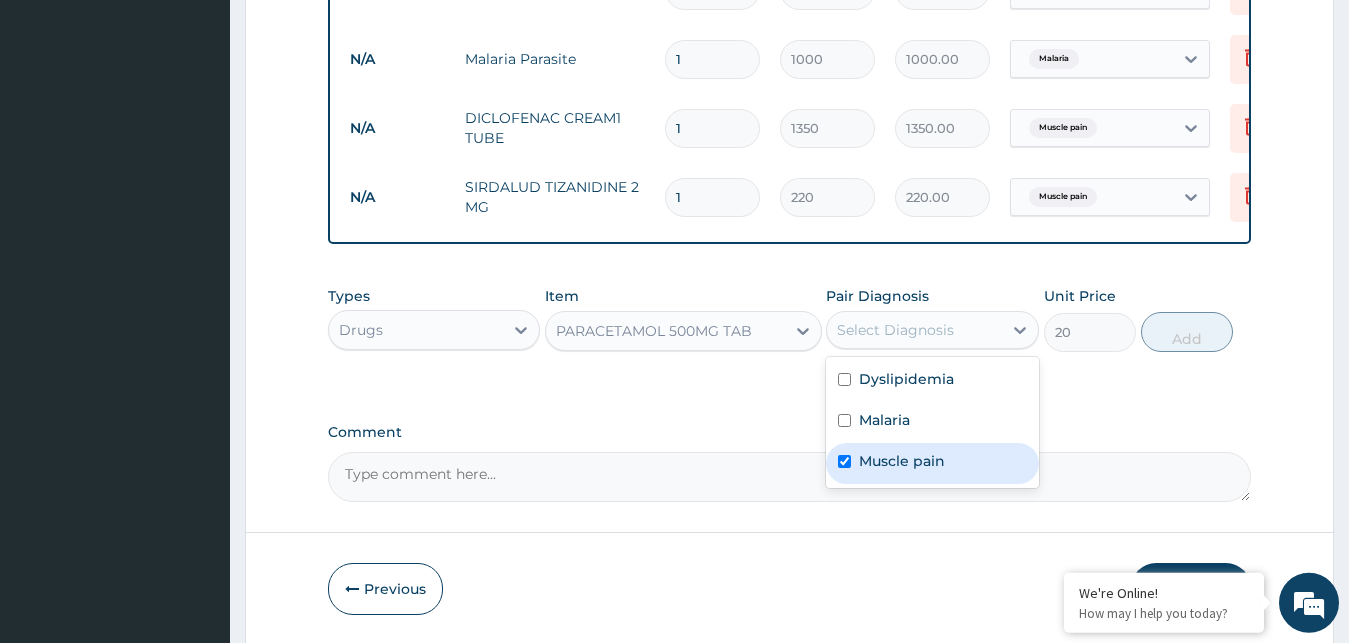 checkbox on "true" 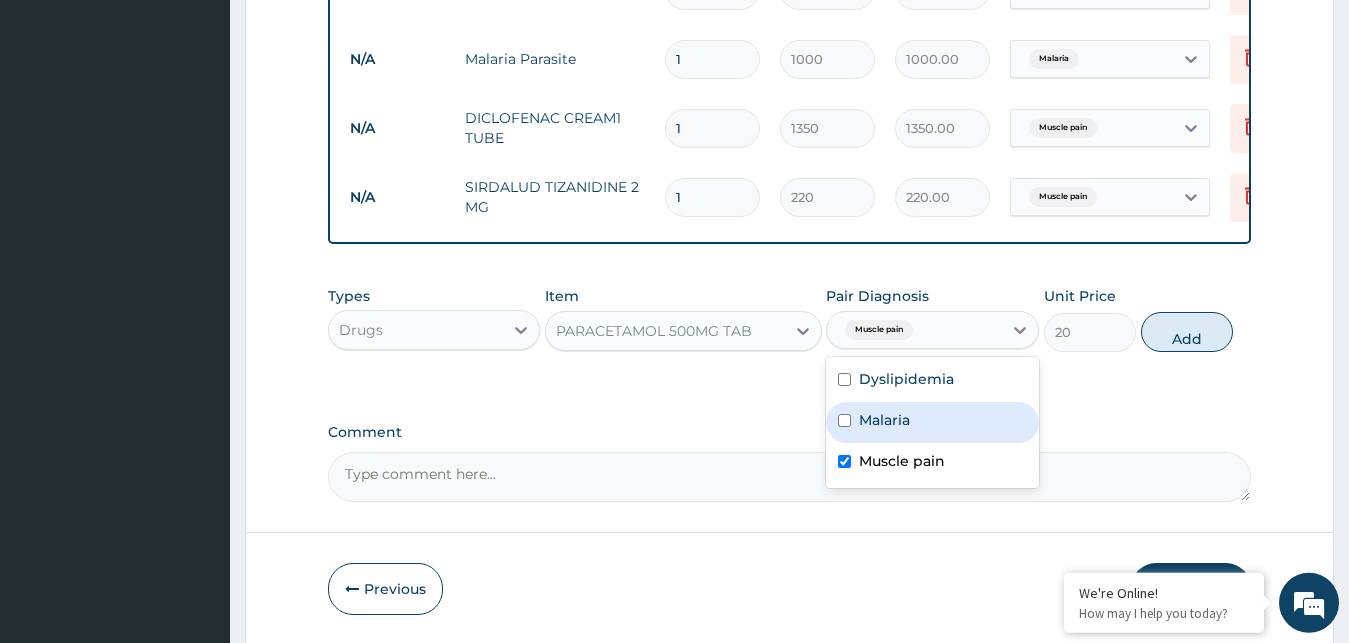 click on "Malaria" at bounding box center (932, 422) 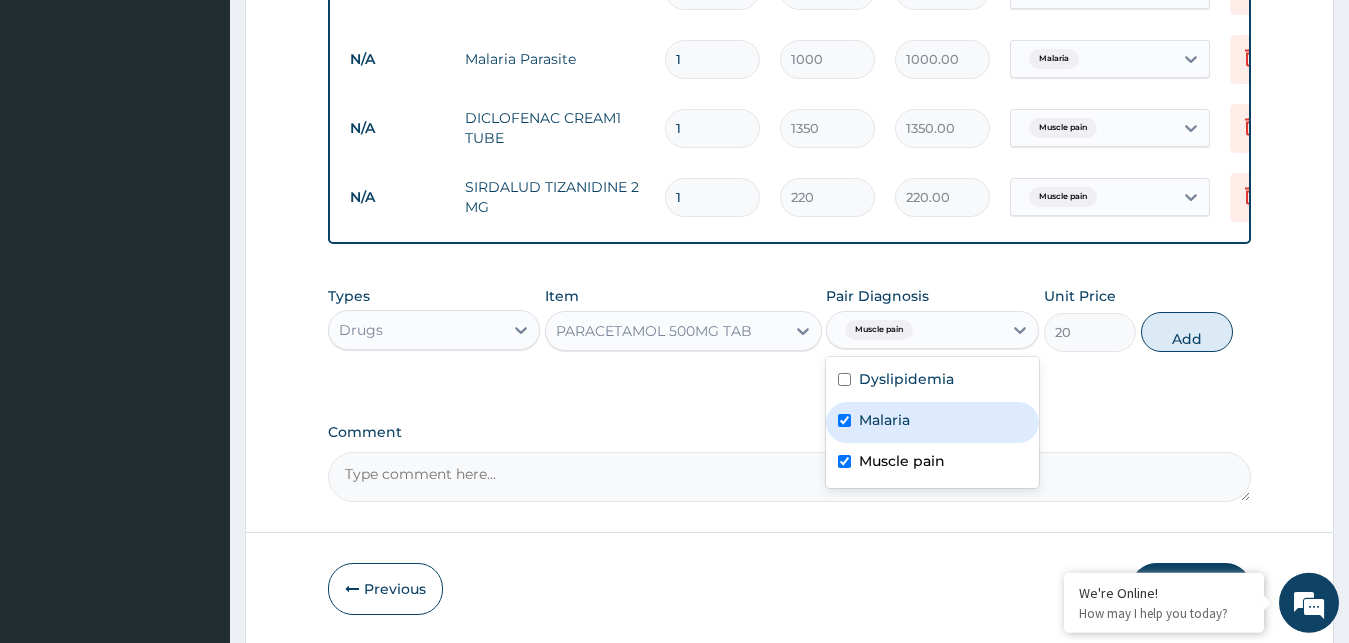 checkbox on "true" 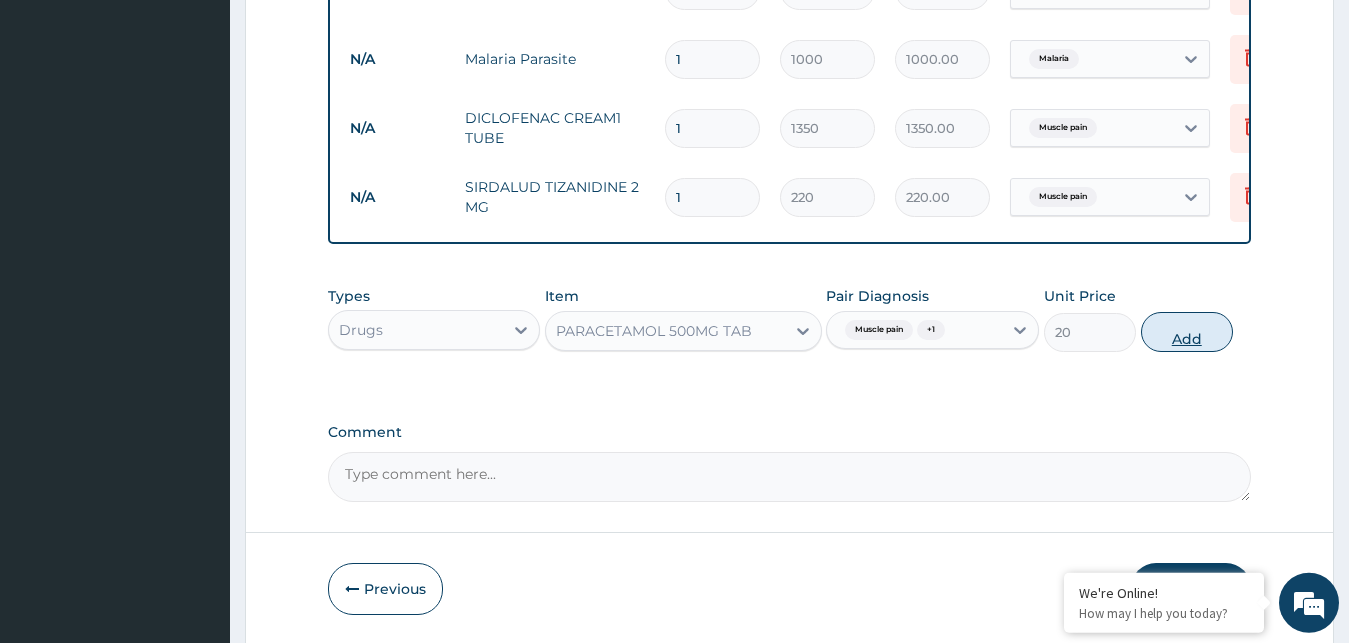 click on "Add" at bounding box center [1187, 332] 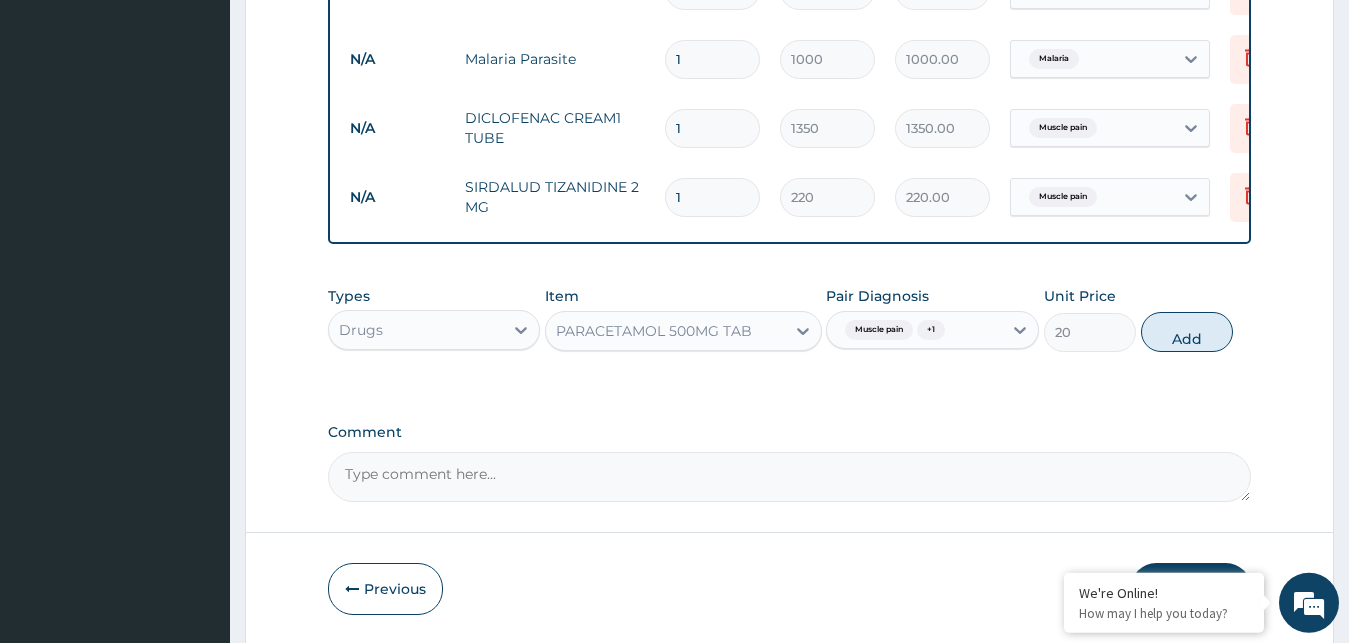 type on "0" 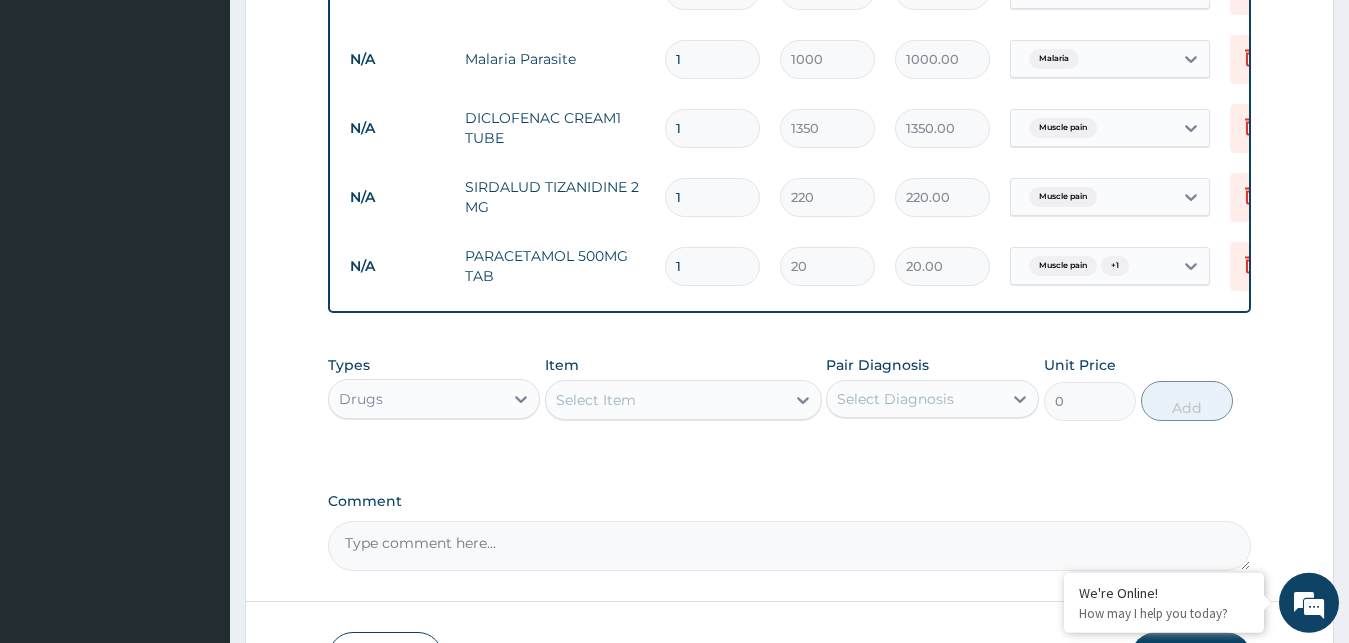 type on "18" 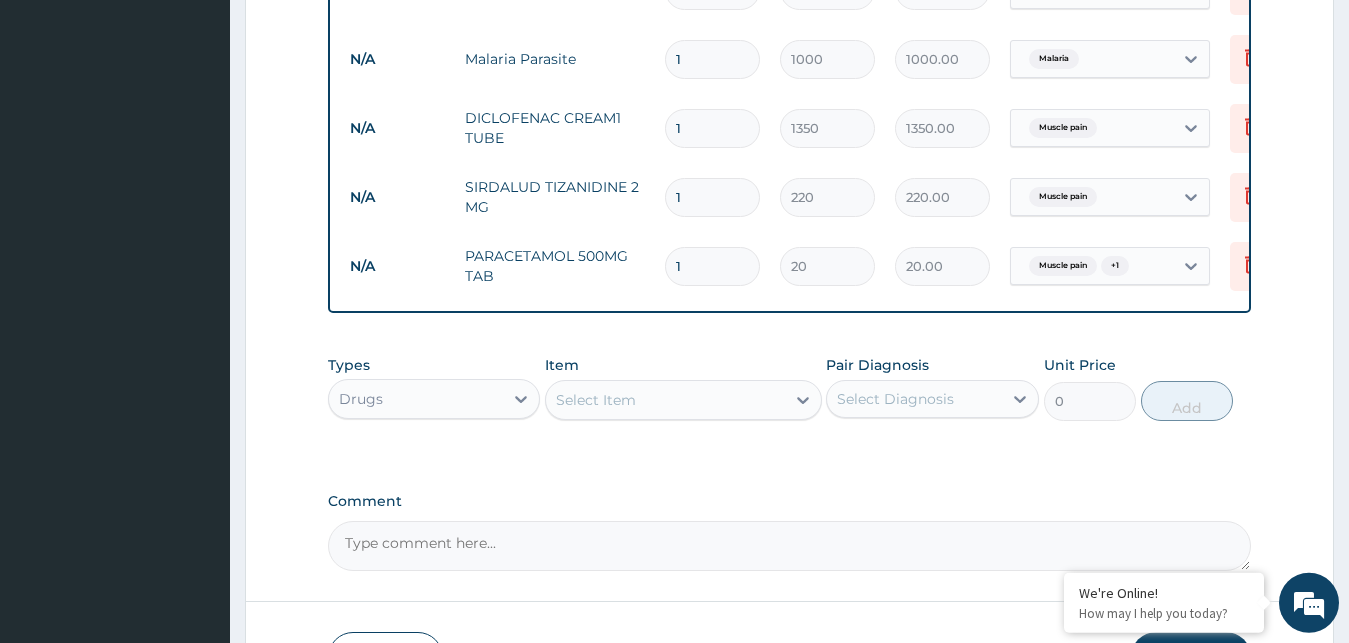 type on "360.00" 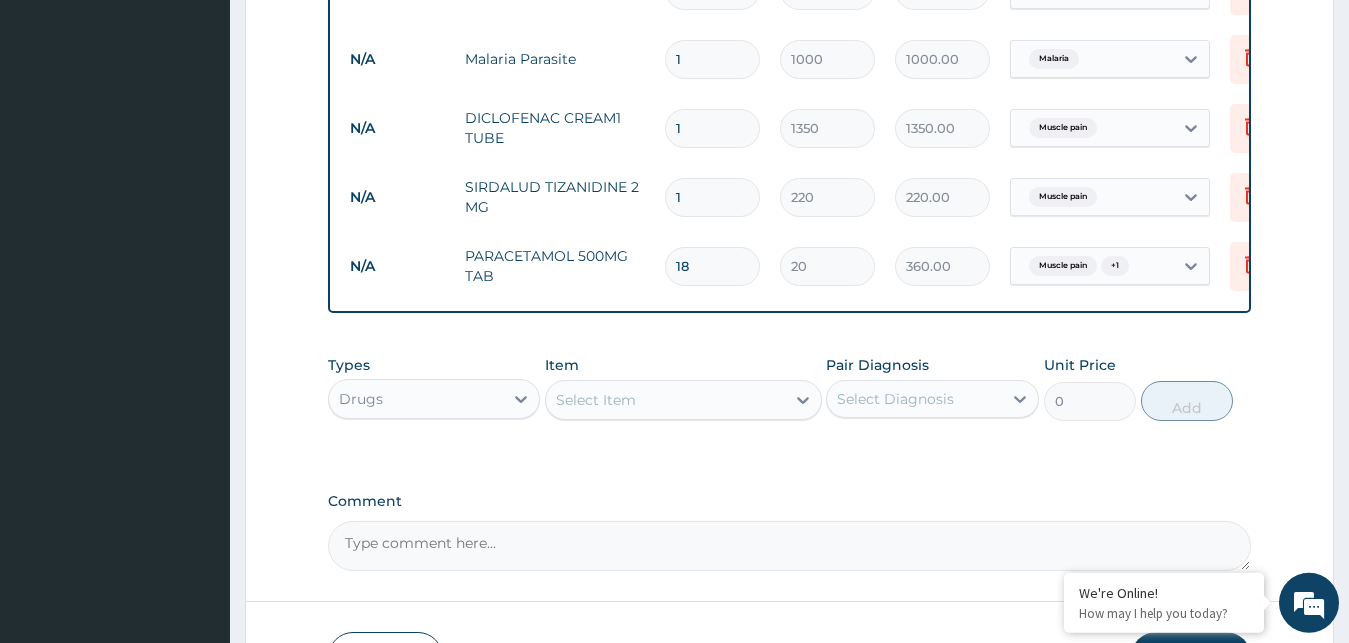 type on "18" 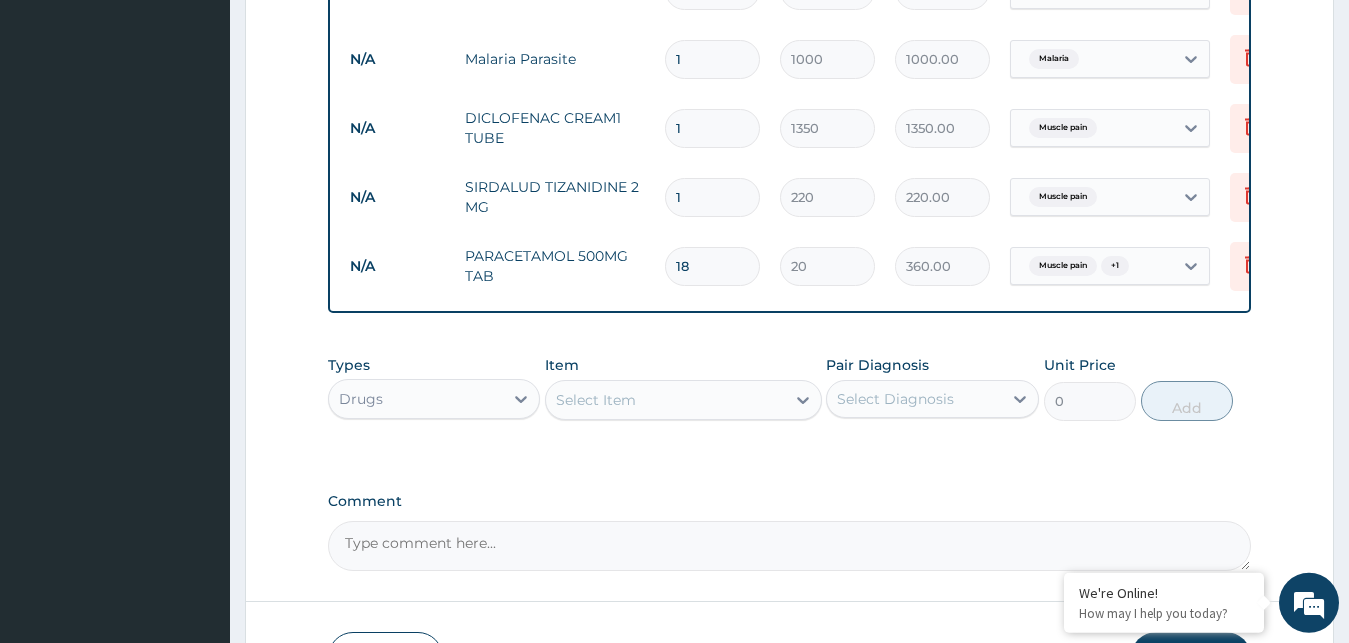 click on "1" at bounding box center [712, 197] 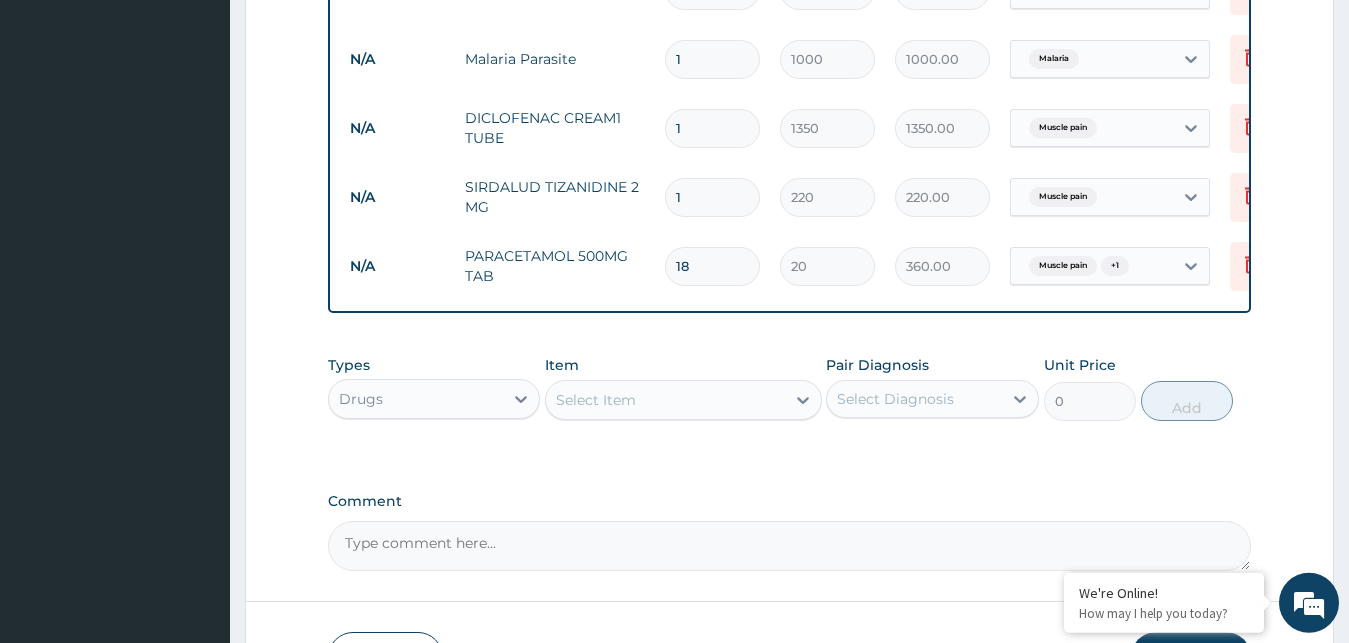 type on "10" 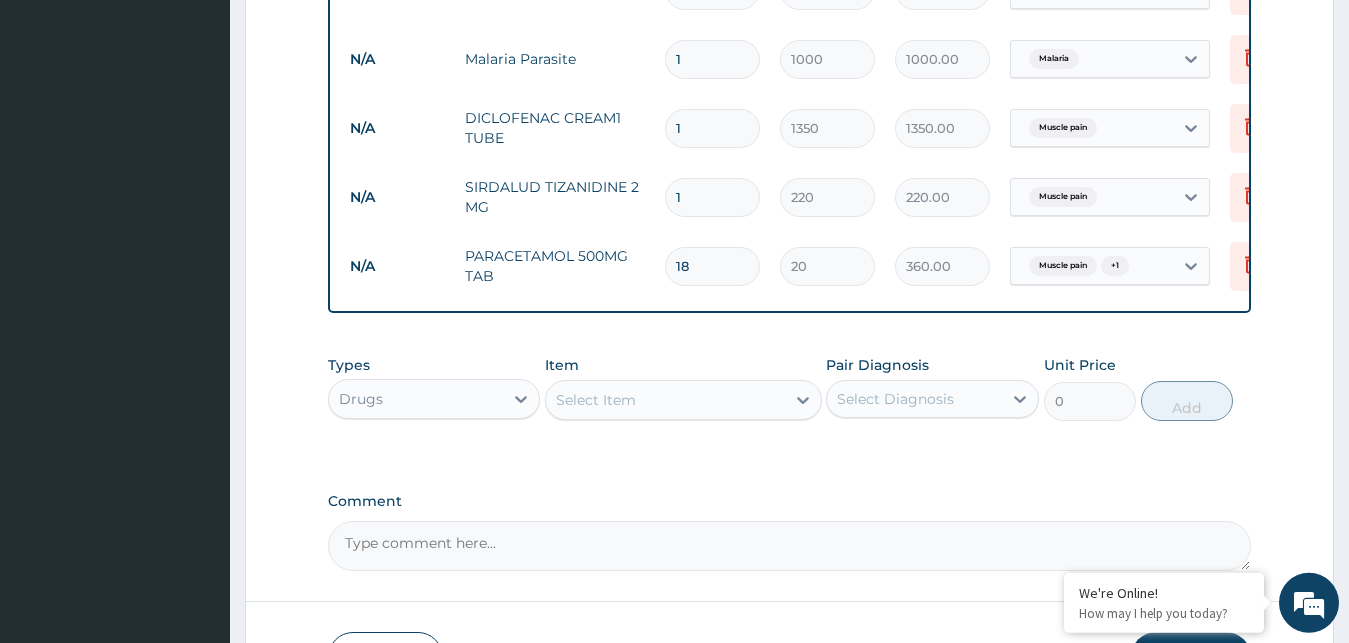 type on "2200.00" 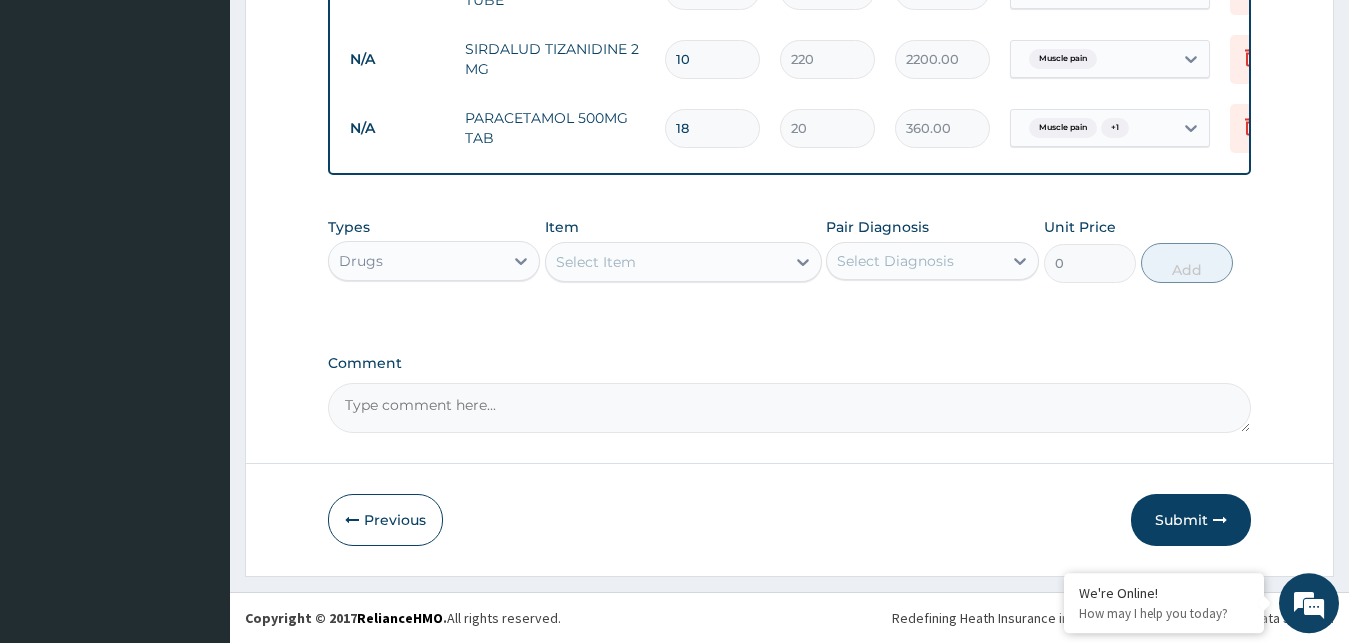 scroll, scrollTop: 1066, scrollLeft: 0, axis: vertical 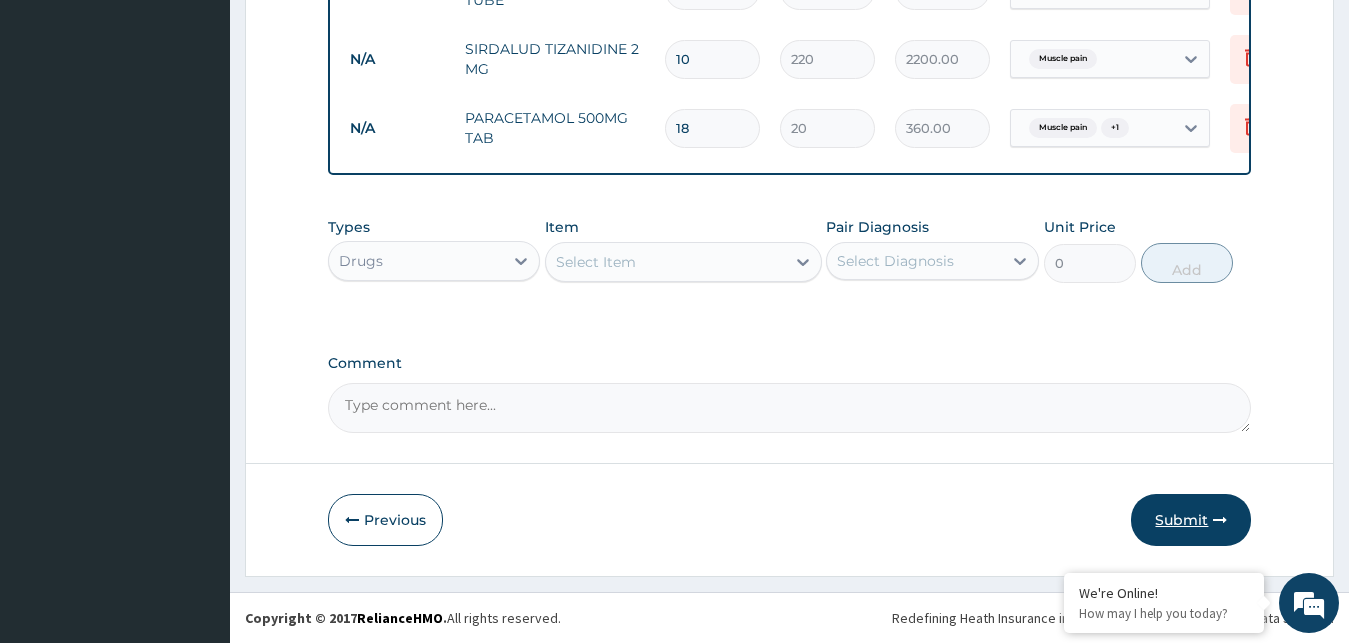 type on "10" 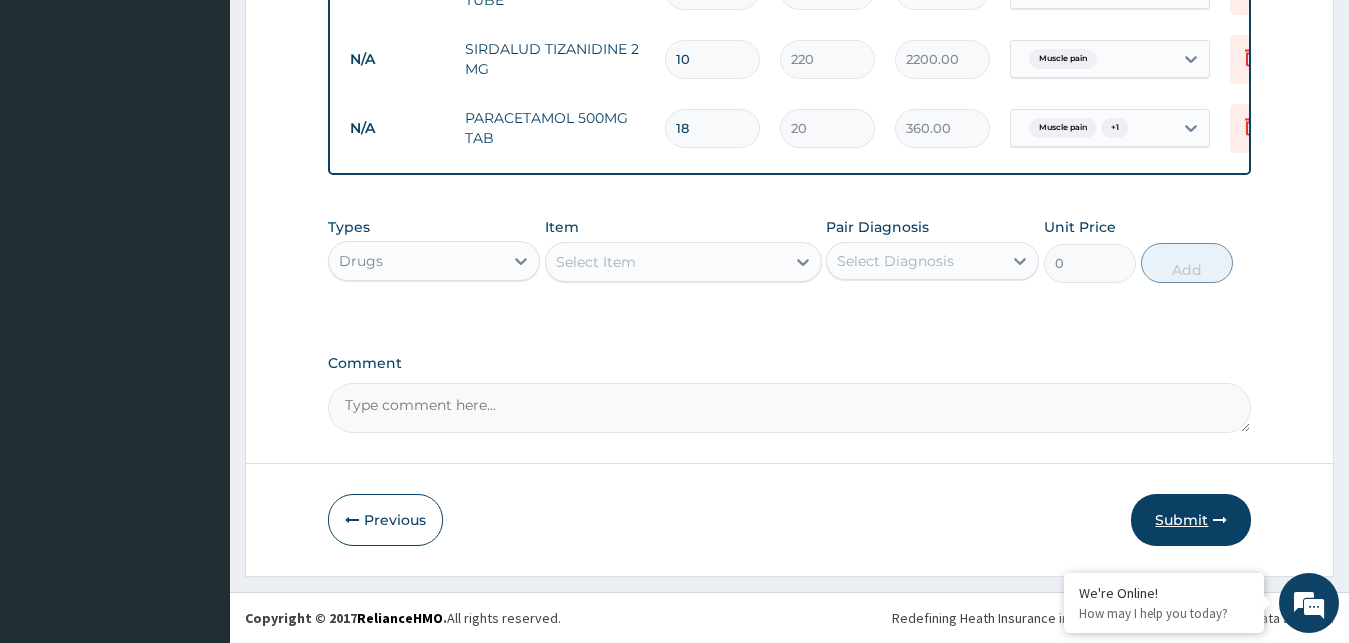 click on "Submit" at bounding box center [1191, 520] 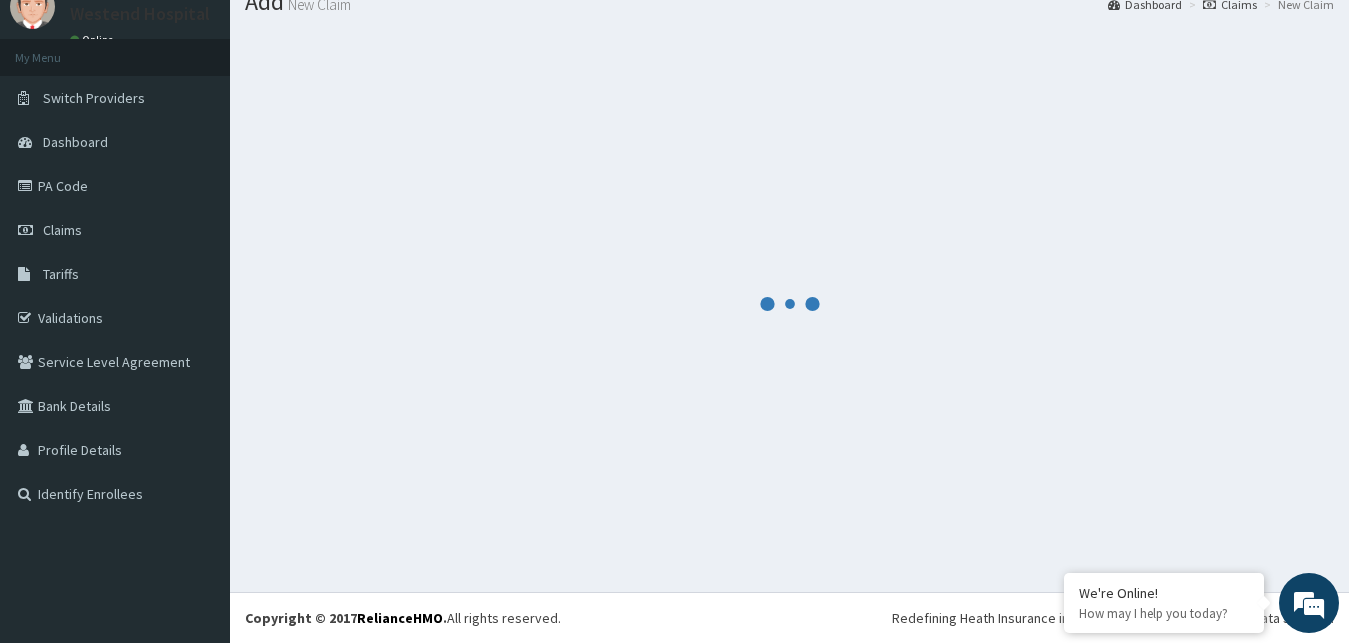 scroll, scrollTop: 76, scrollLeft: 0, axis: vertical 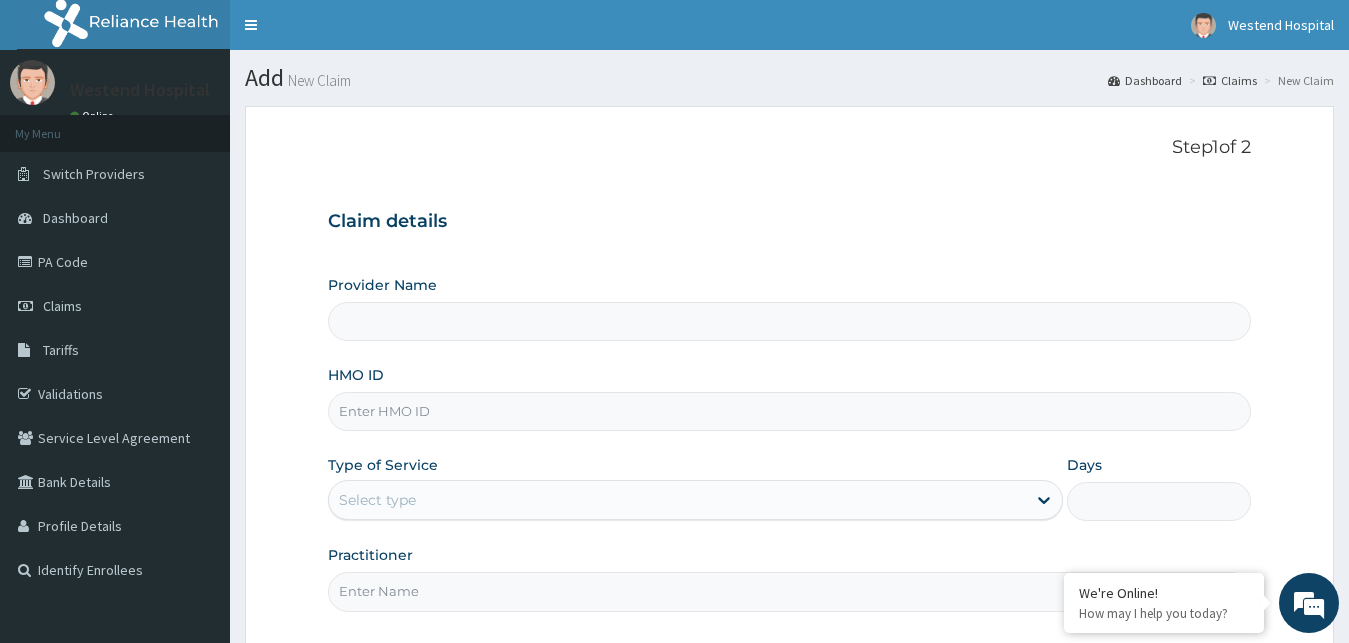 type on "WESTEND  HOSPITAL" 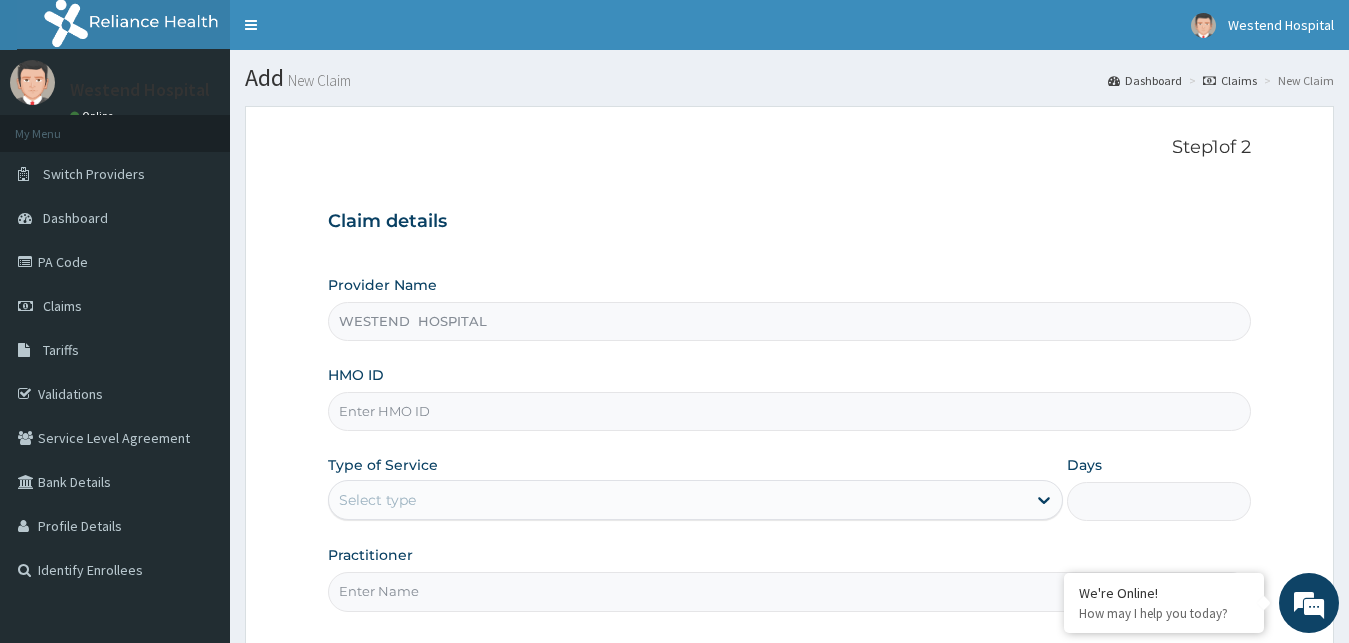 scroll, scrollTop: 0, scrollLeft: 0, axis: both 